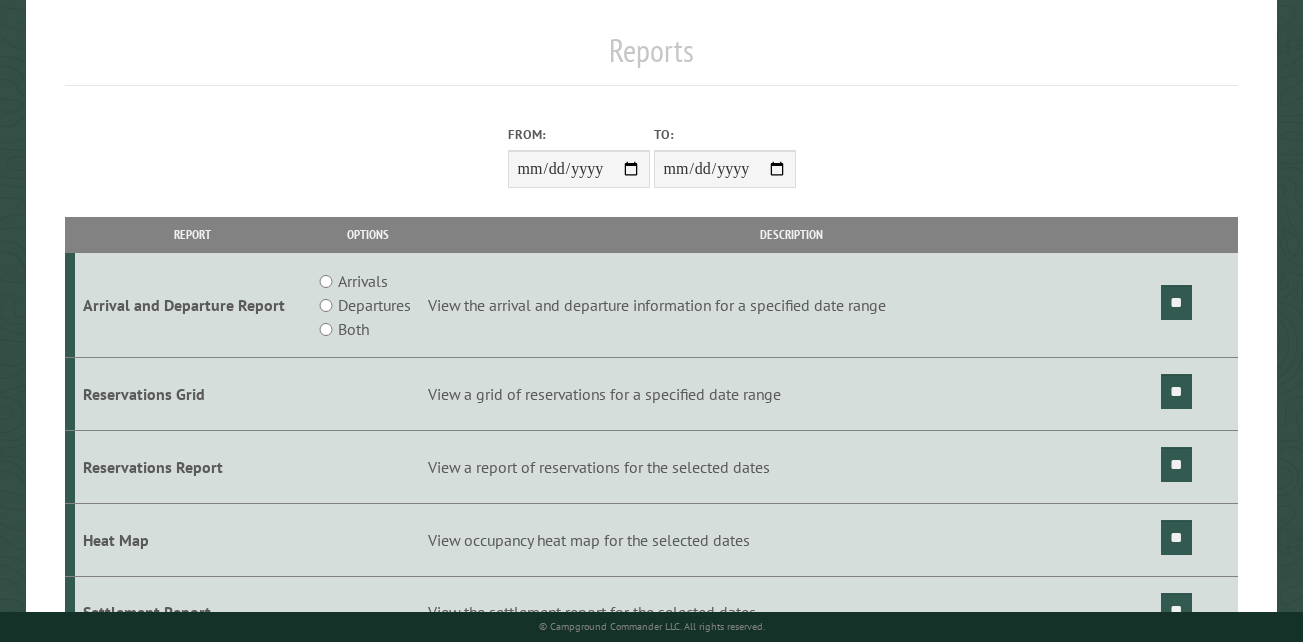 scroll, scrollTop: 0, scrollLeft: 0, axis: both 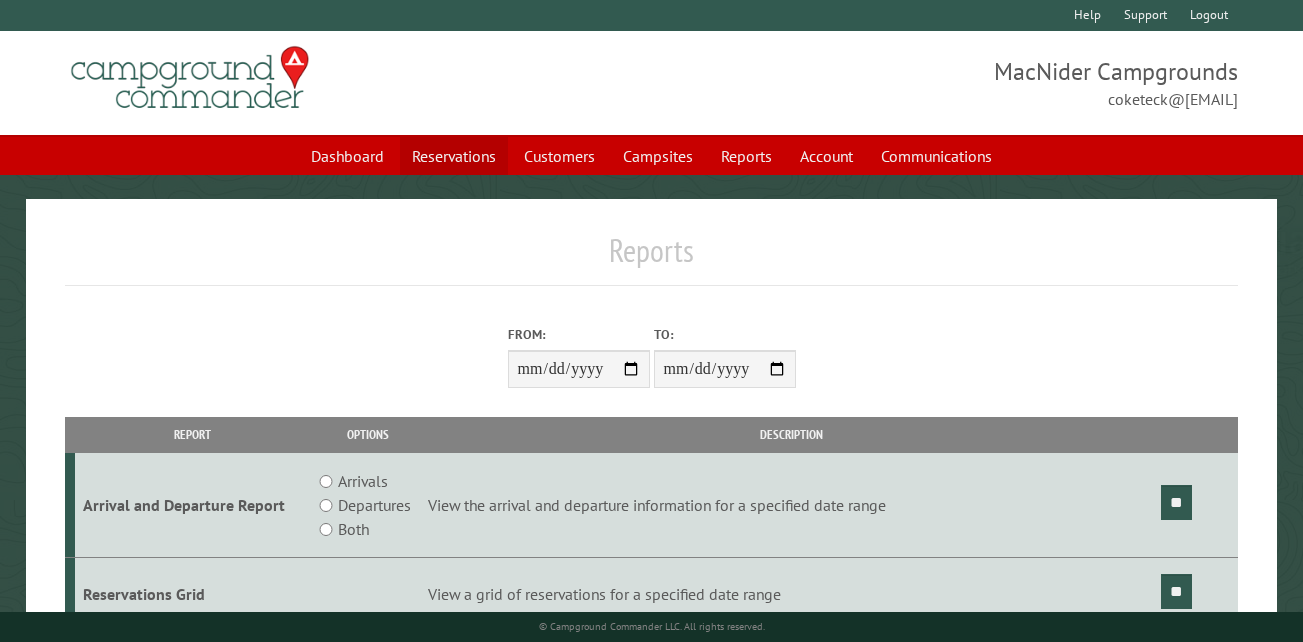click on "Reservations" at bounding box center [454, 156] 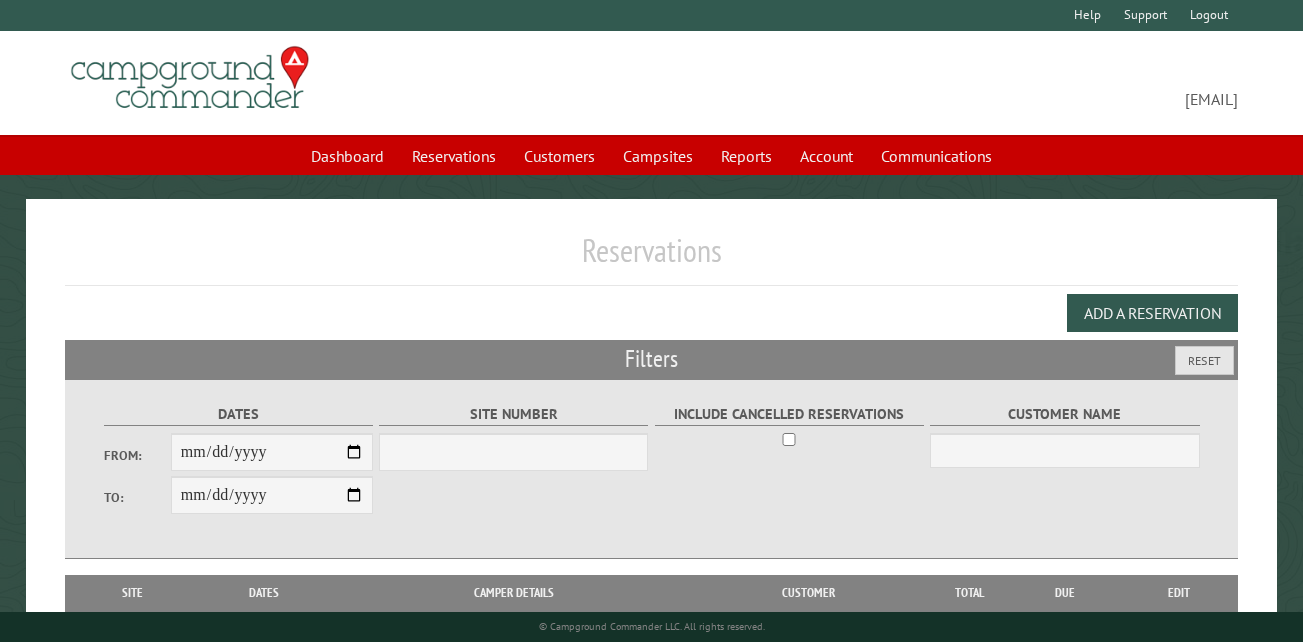 scroll, scrollTop: 0, scrollLeft: 0, axis: both 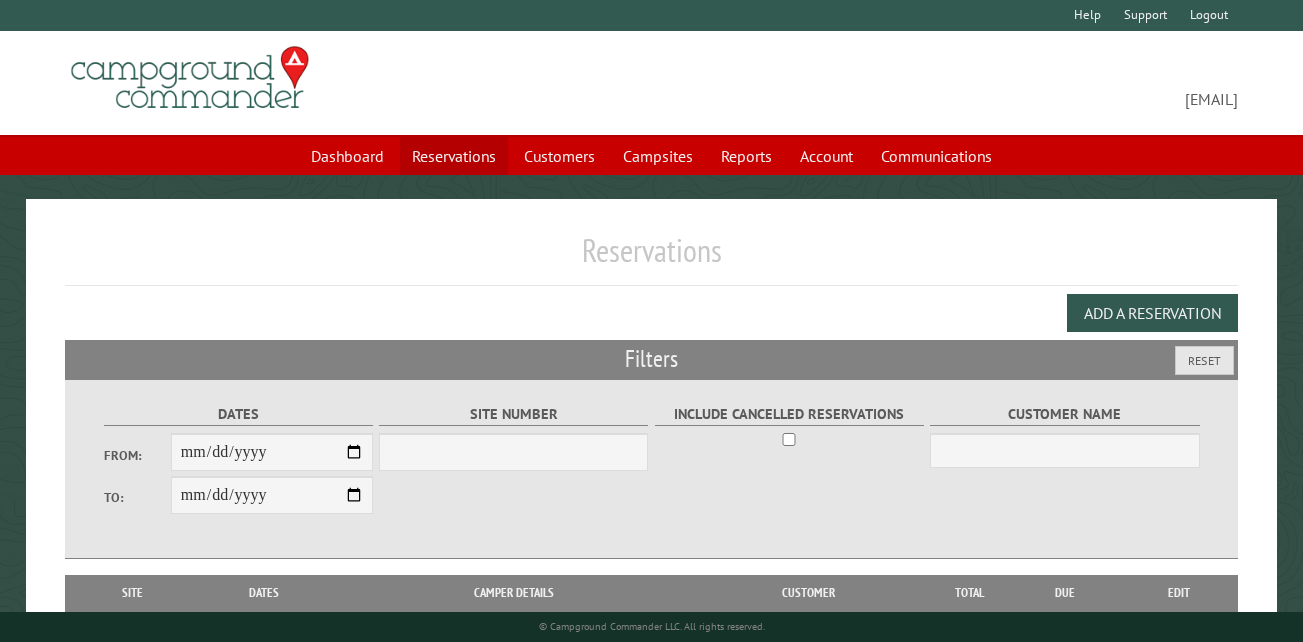 select on "***" 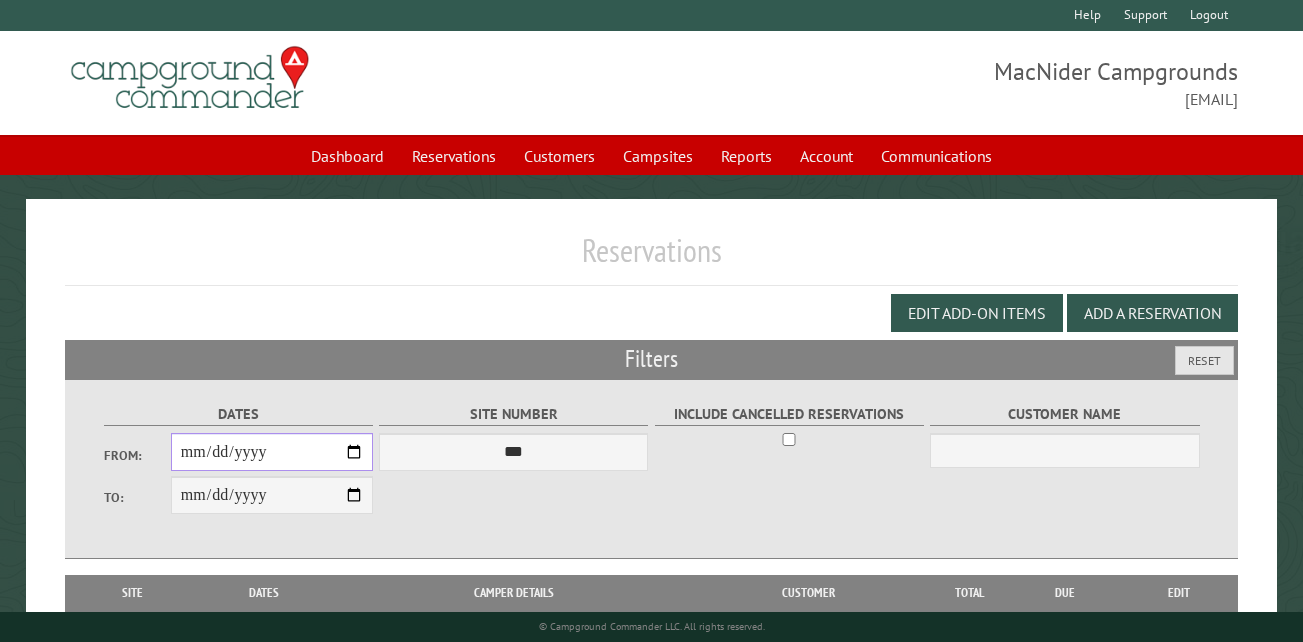 click on "From:" at bounding box center [272, 452] 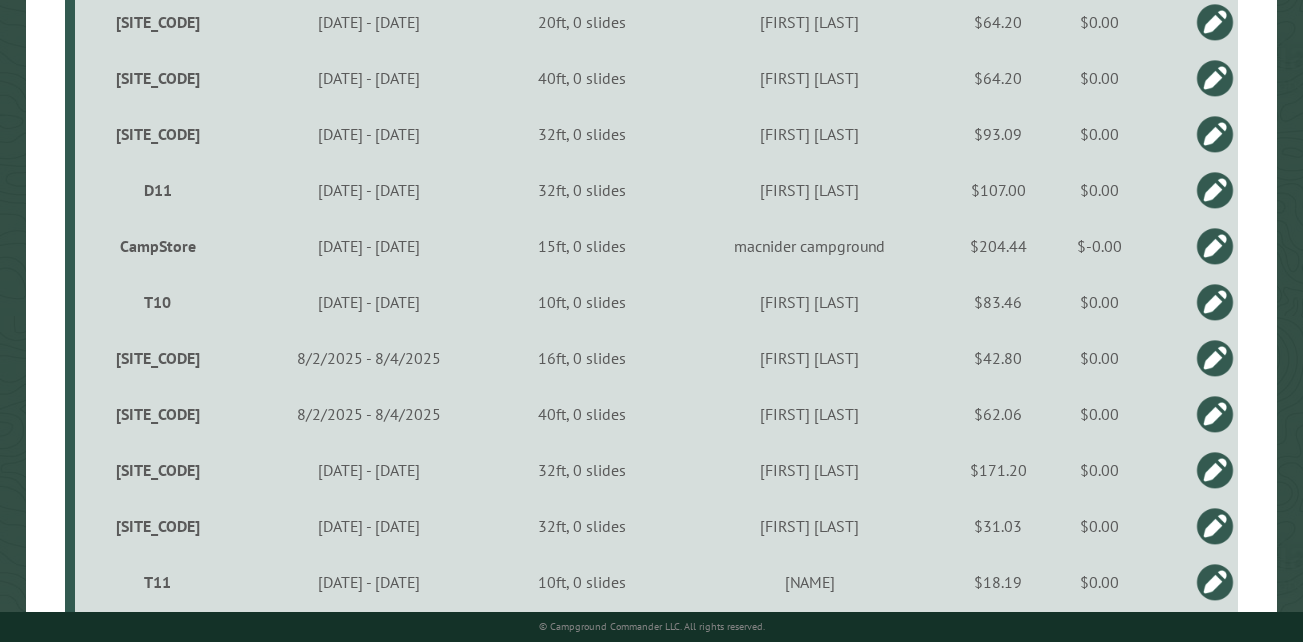 scroll, scrollTop: 2219, scrollLeft: 0, axis: vertical 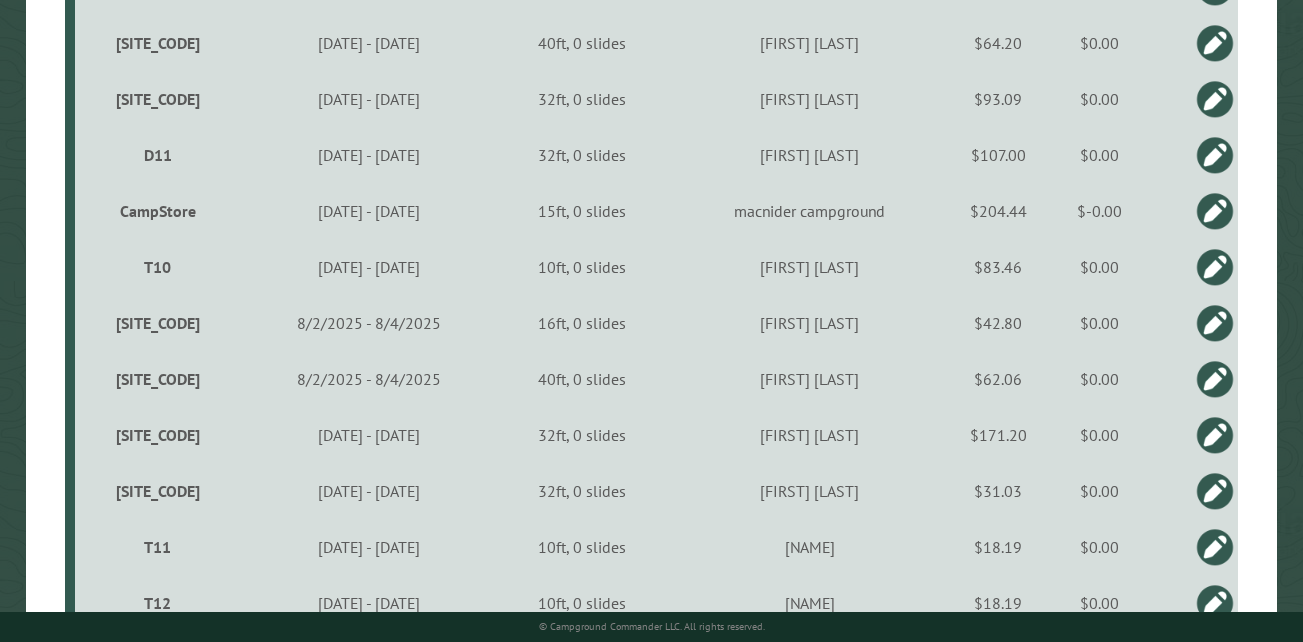 click on "B5" at bounding box center [157, 491] 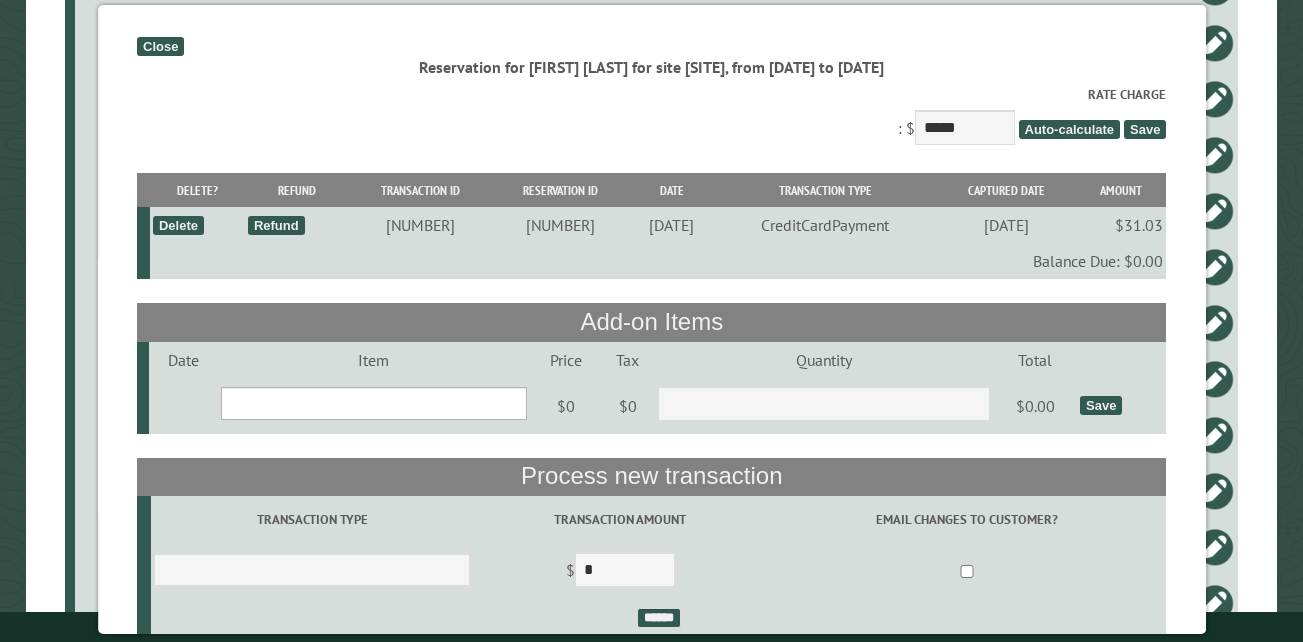click on "**********" at bounding box center [373, 403] 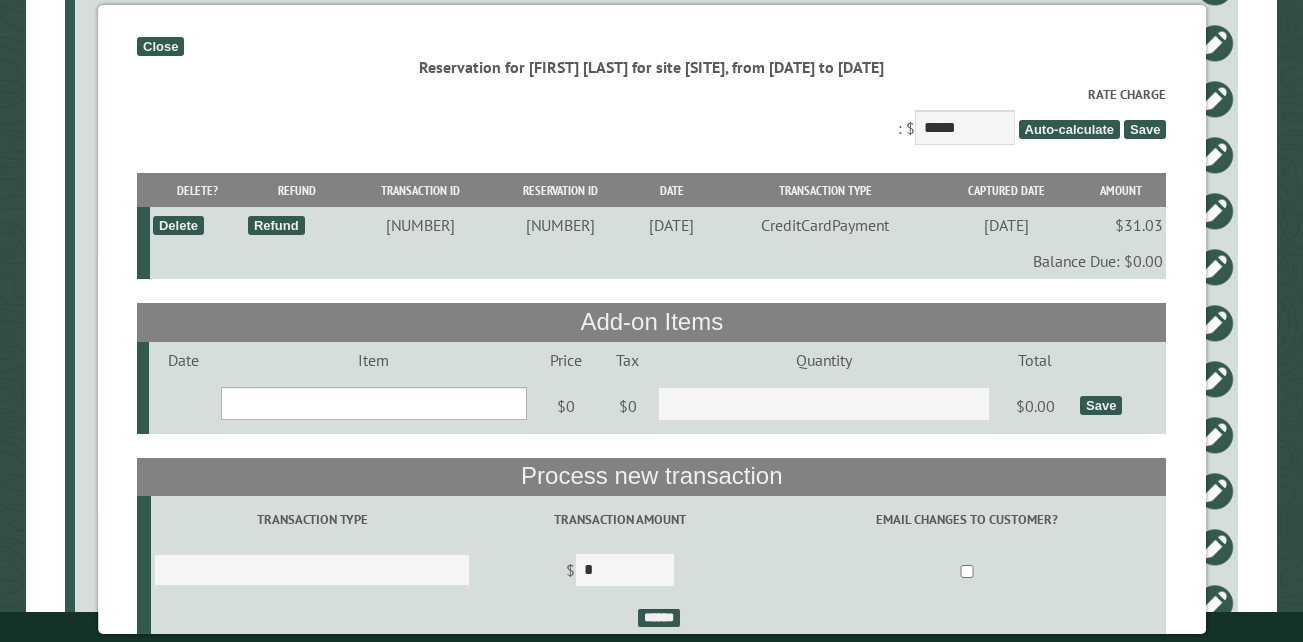 select on "***" 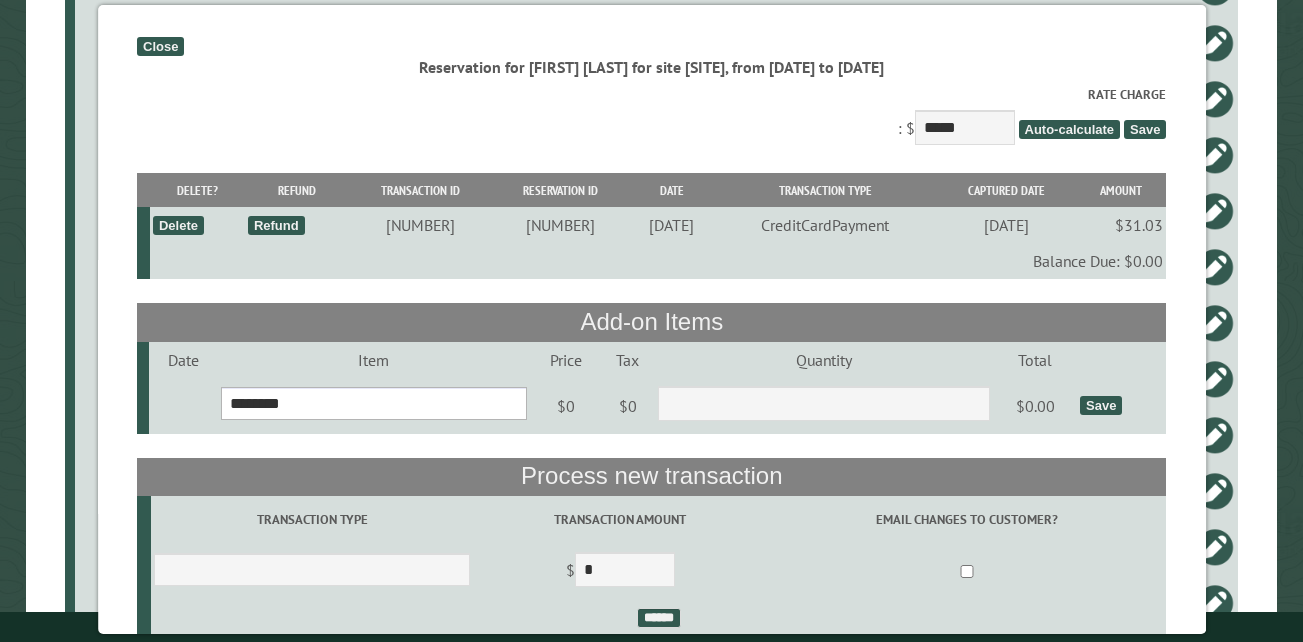 click on "**********" at bounding box center (373, 403) 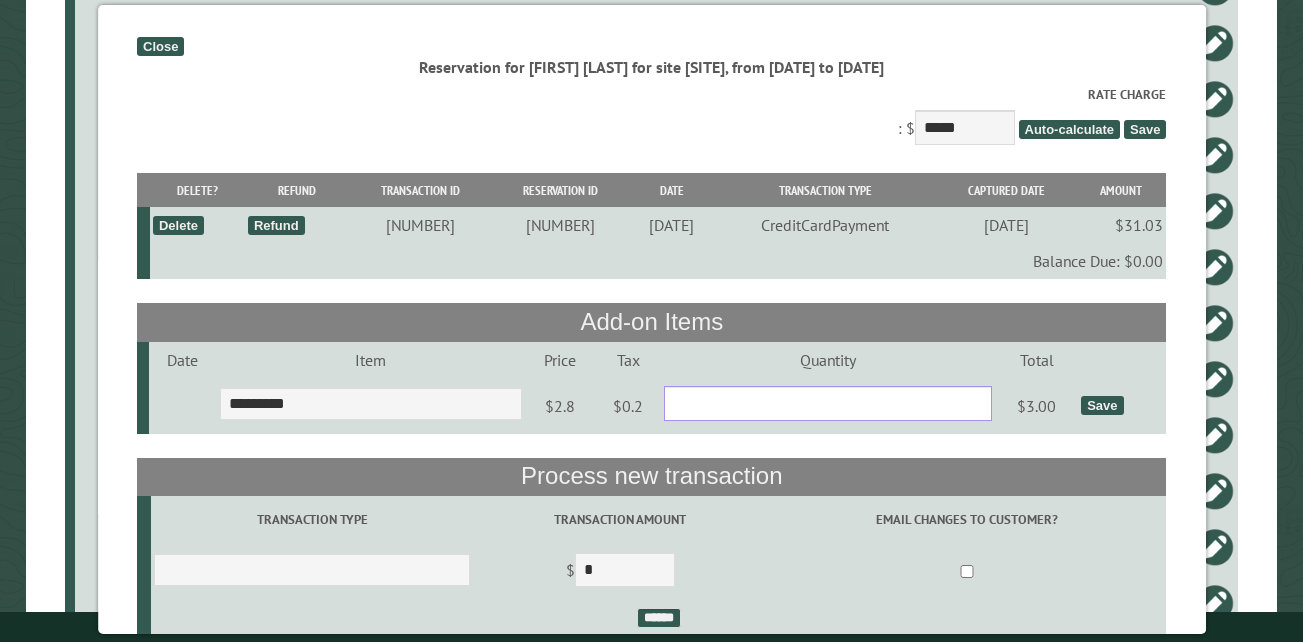 click on "*" at bounding box center (828, 403) 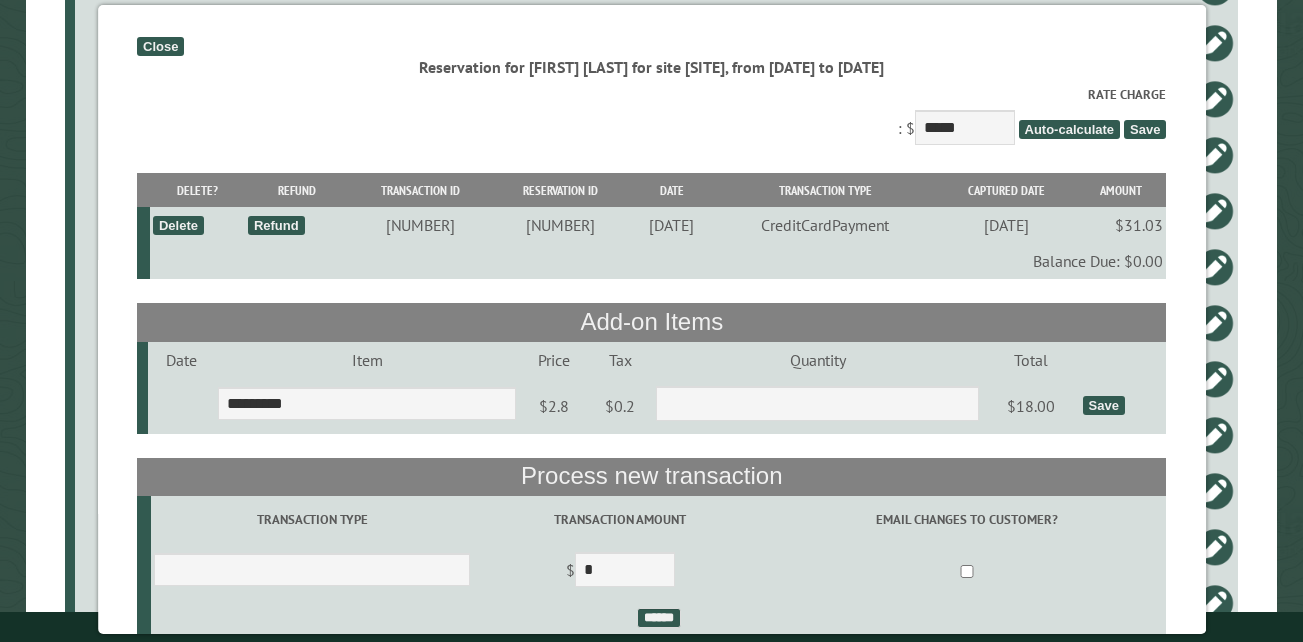 click on "Save" at bounding box center (1103, 405) 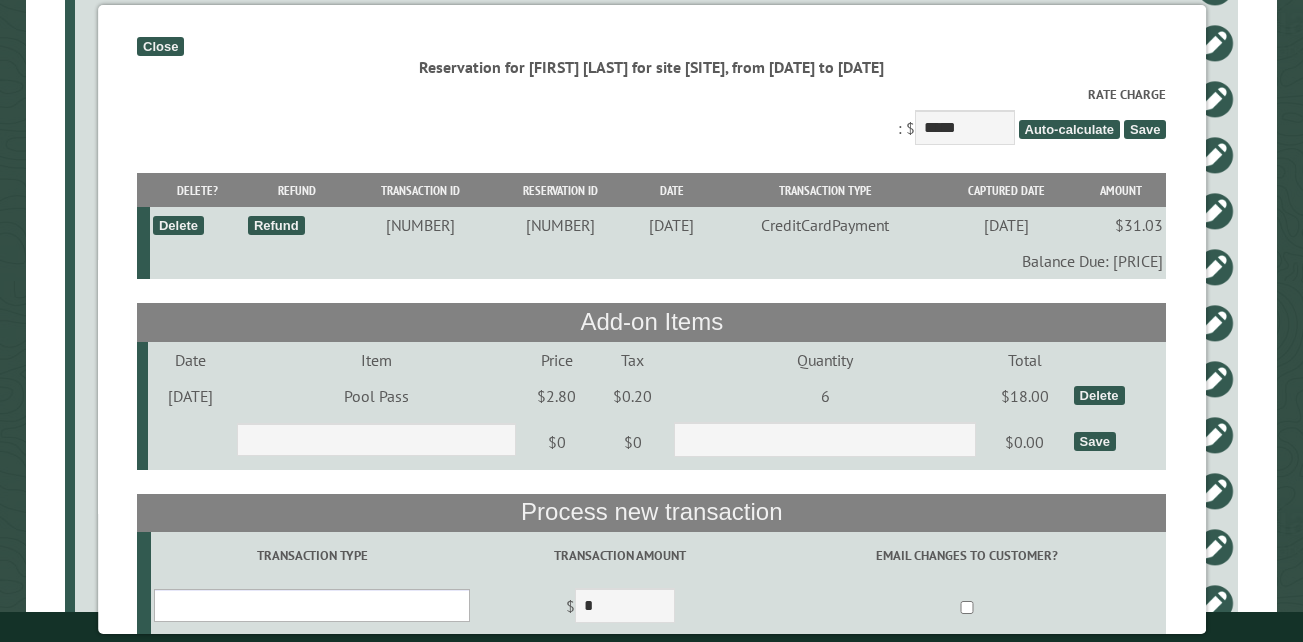 click on "**********" at bounding box center [312, 605] 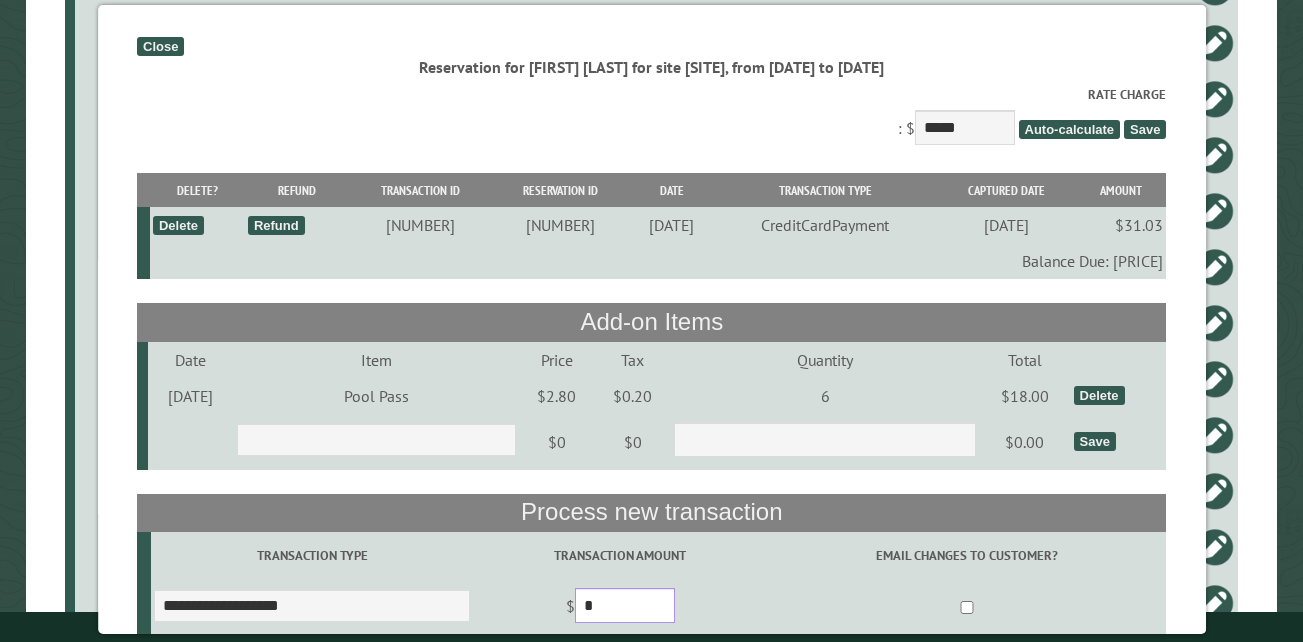 click on "*" at bounding box center [625, 605] 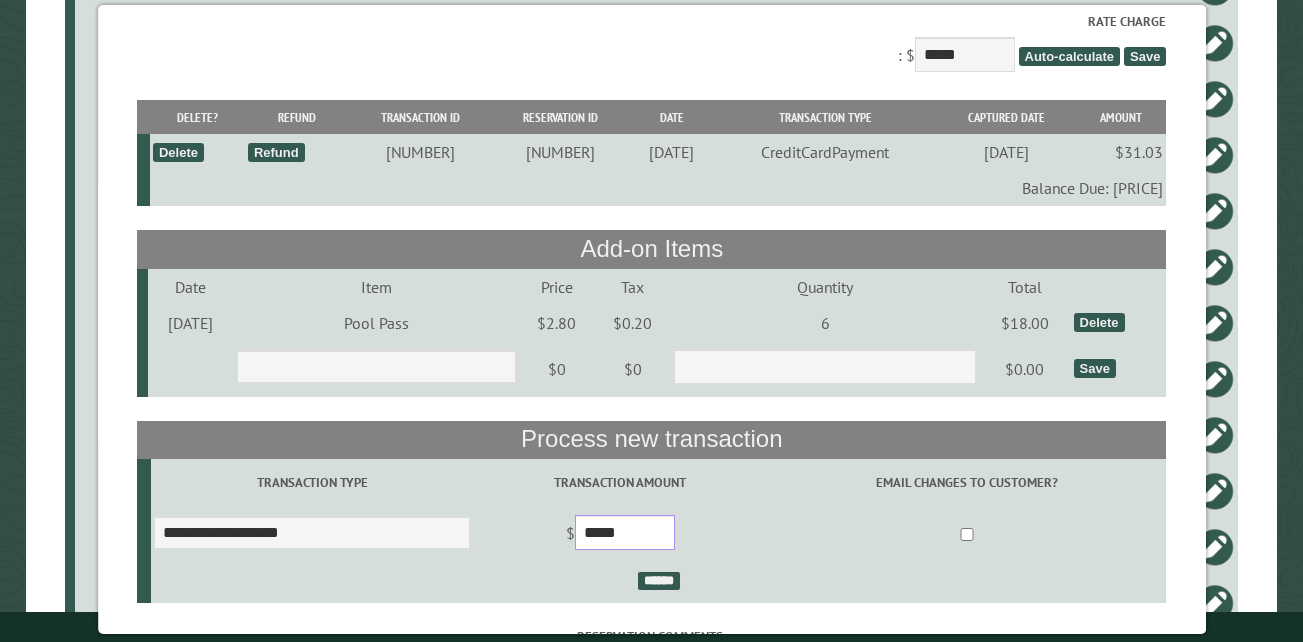 scroll, scrollTop: 241, scrollLeft: 0, axis: vertical 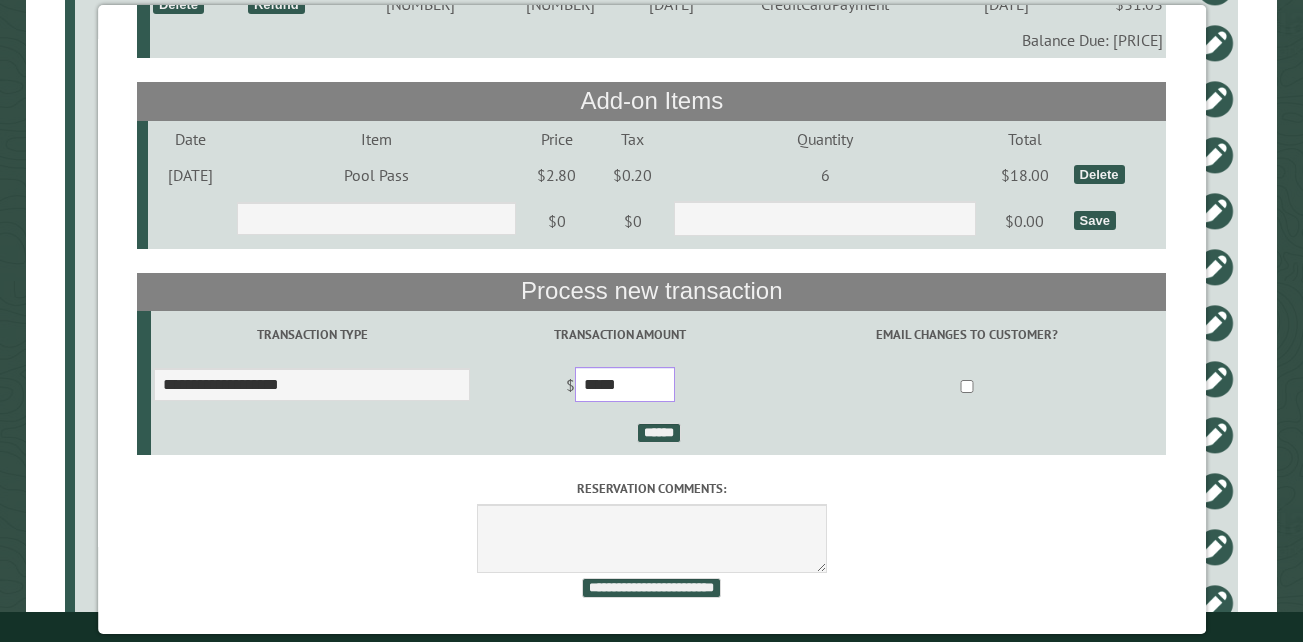 type on "*****" 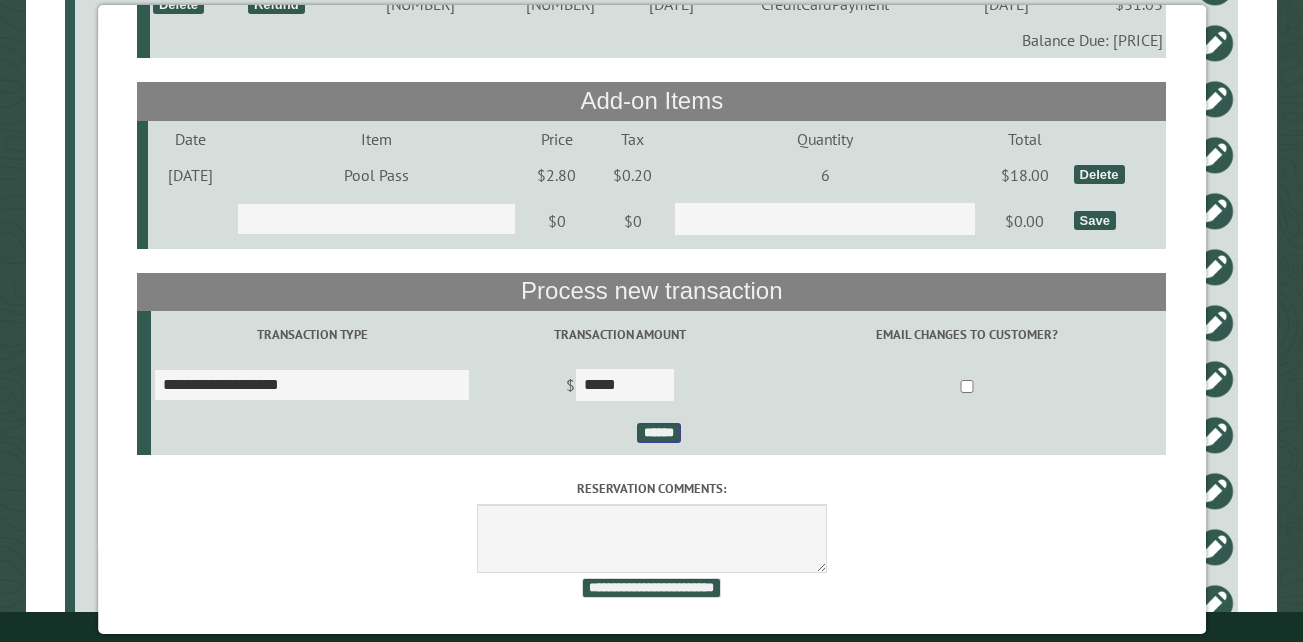 click on "******" at bounding box center [658, 433] 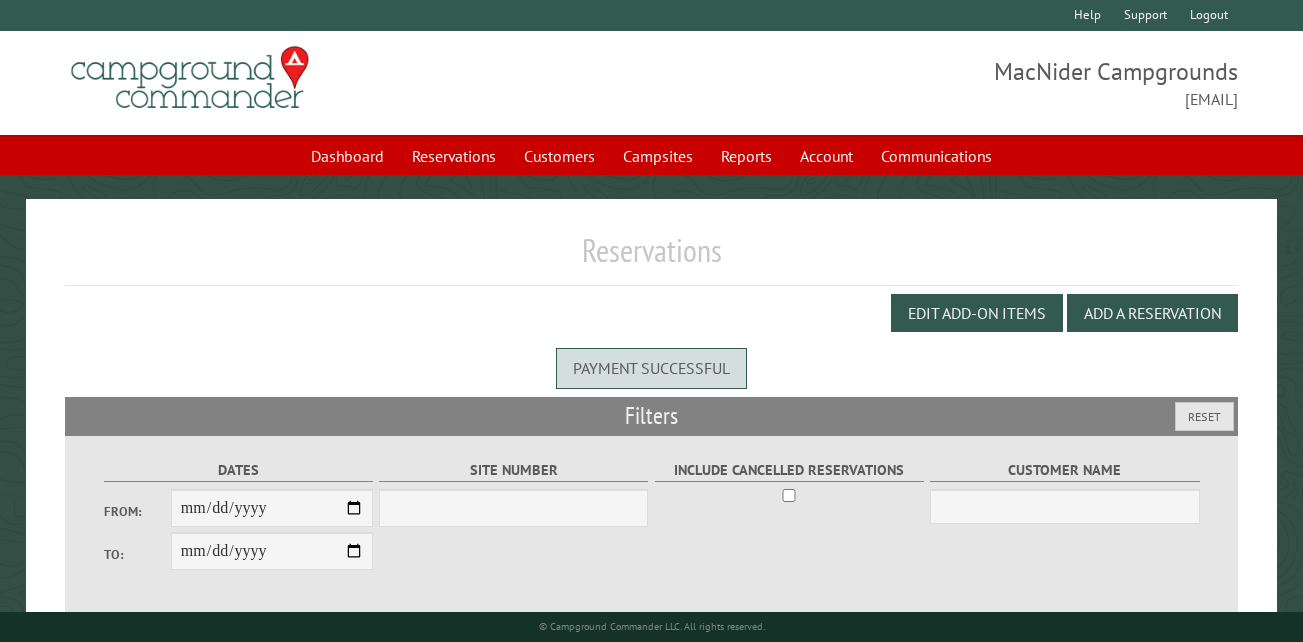 scroll, scrollTop: 0, scrollLeft: 0, axis: both 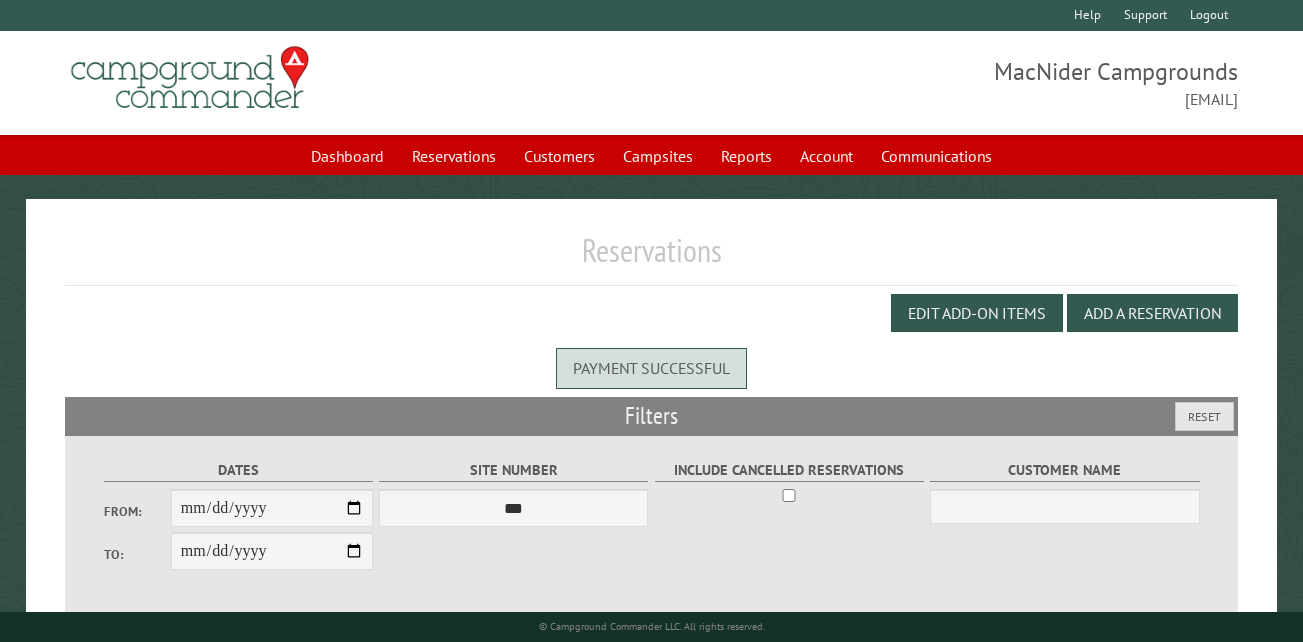 click on "Edit Add-on Items
Add a Reservation" at bounding box center [651, 313] 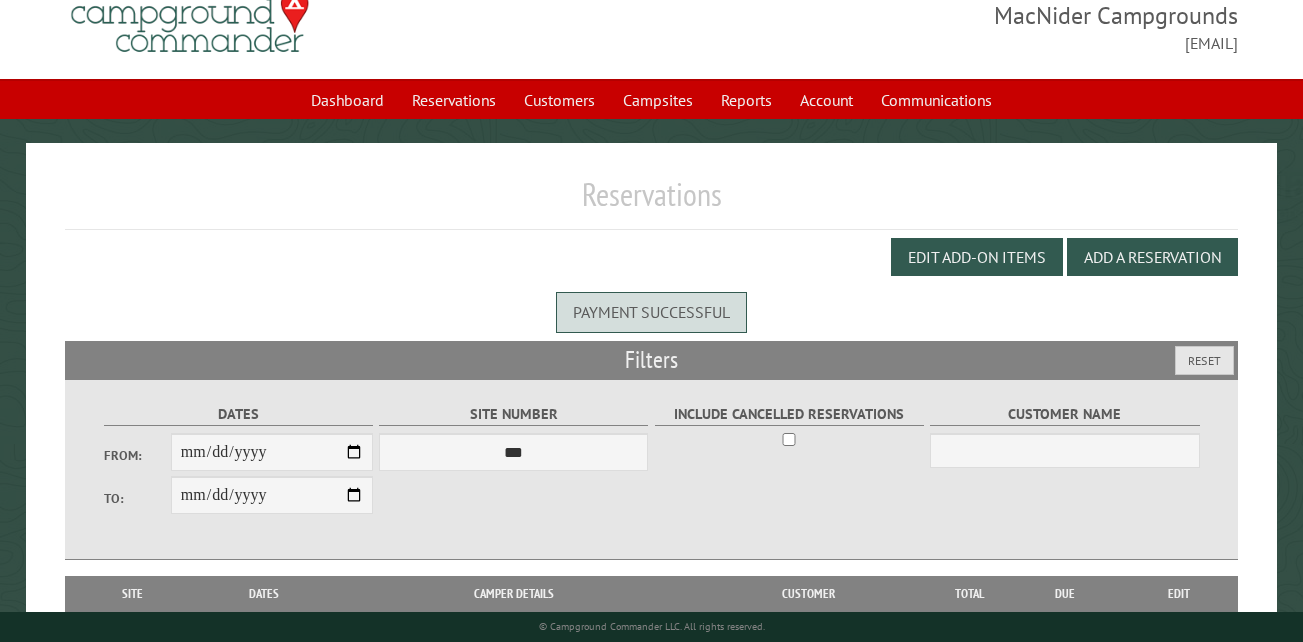 scroll, scrollTop: 100, scrollLeft: 0, axis: vertical 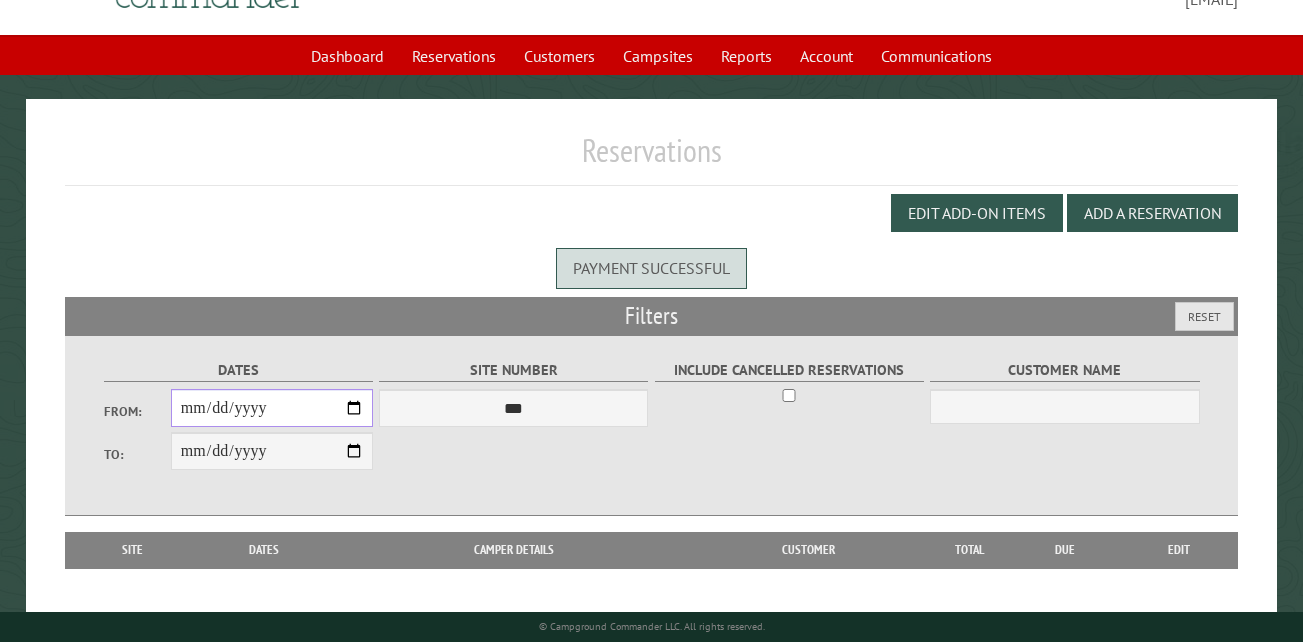 click on "From:" at bounding box center [272, 408] 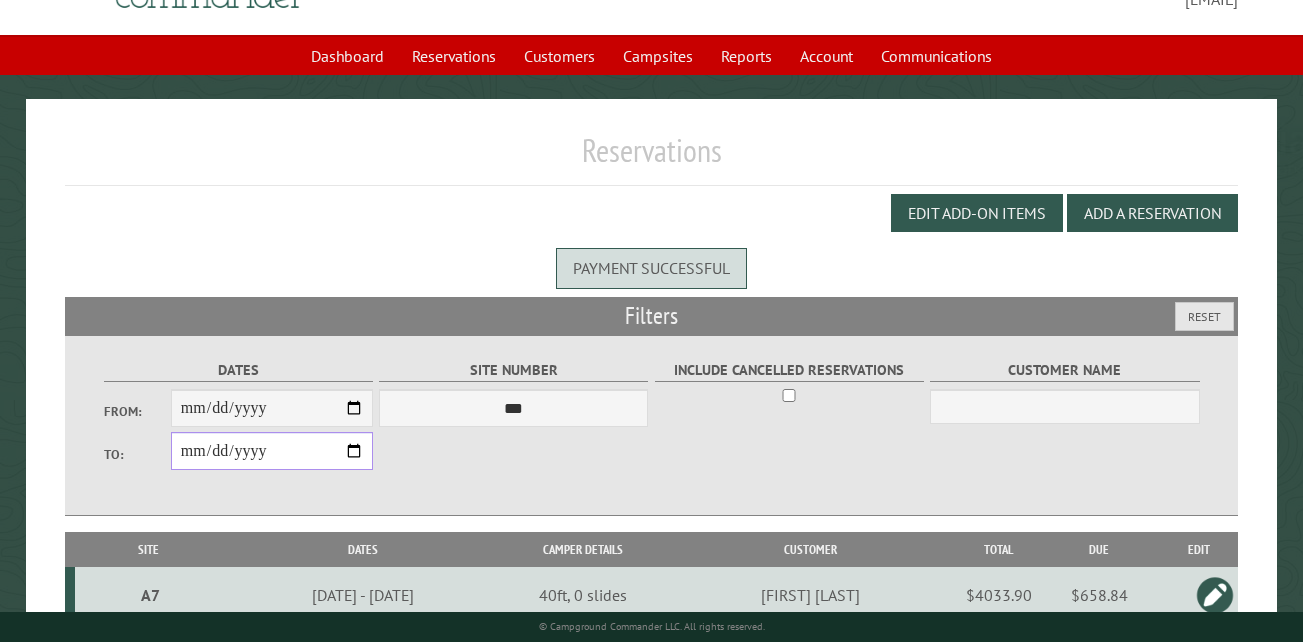 click on "**********" at bounding box center (272, 451) 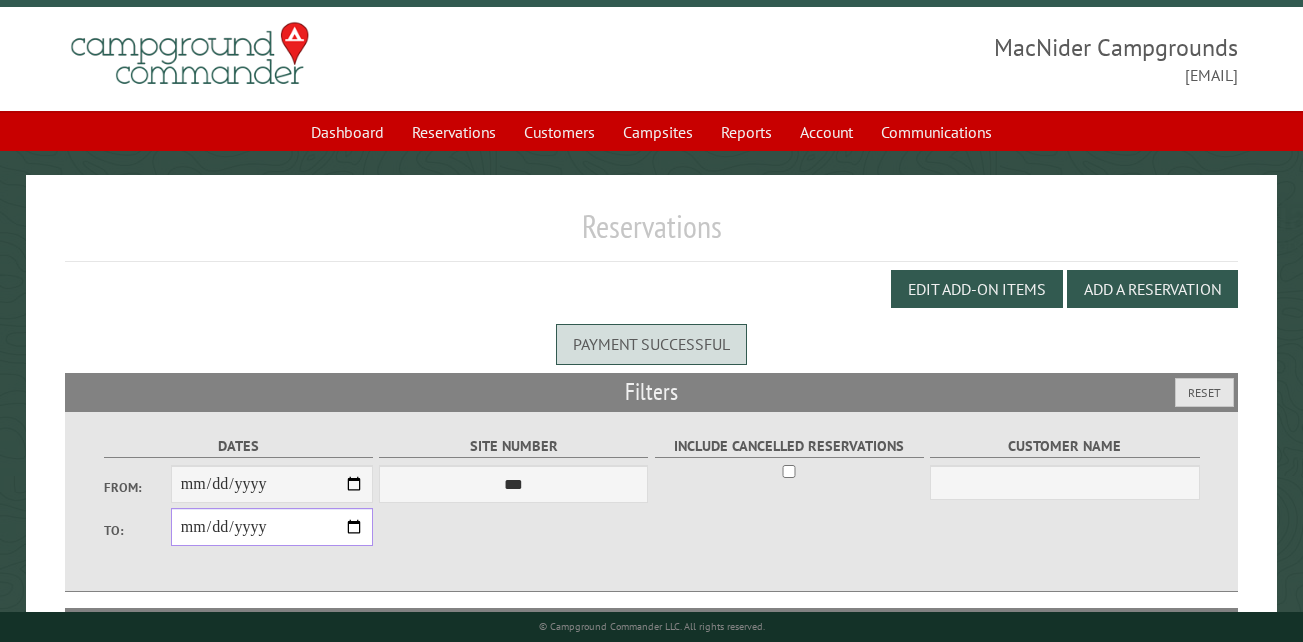 scroll, scrollTop: 0, scrollLeft: 0, axis: both 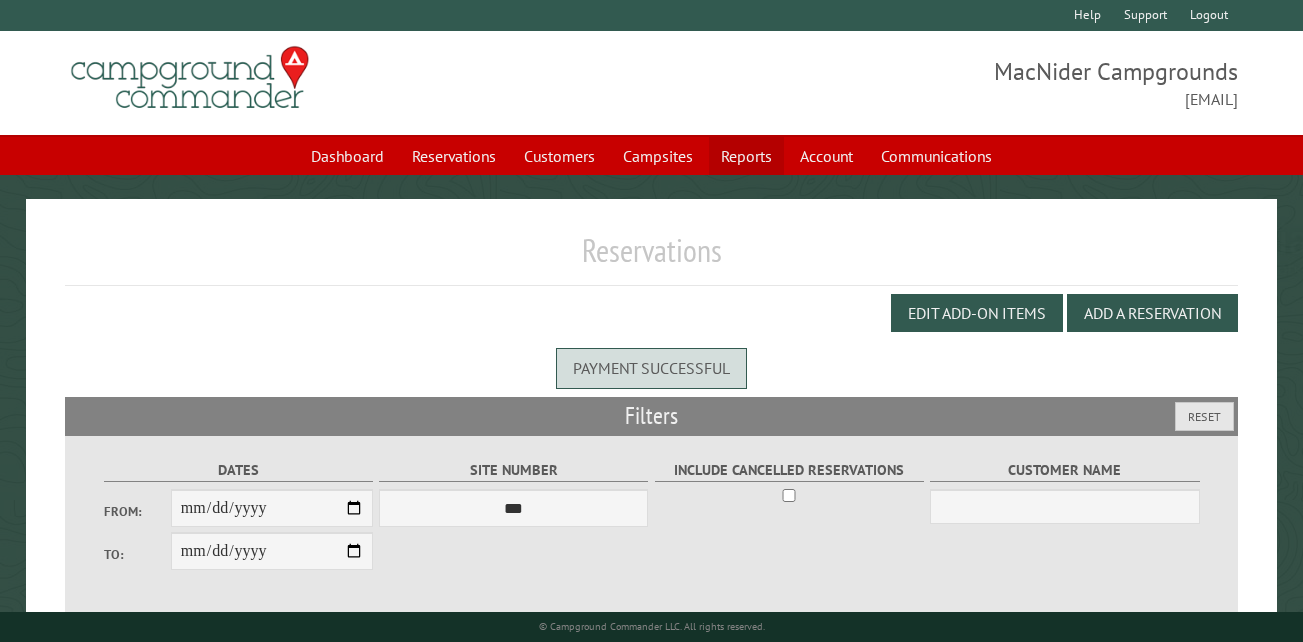 click on "Reports" at bounding box center [746, 156] 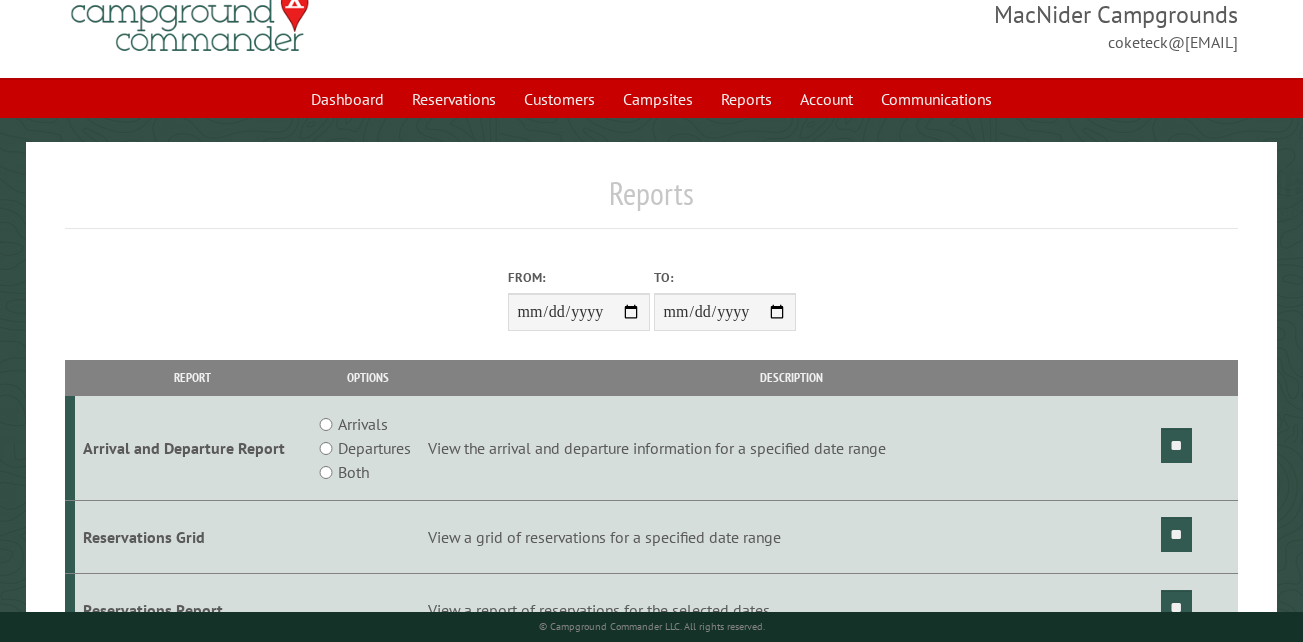 scroll, scrollTop: 200, scrollLeft: 0, axis: vertical 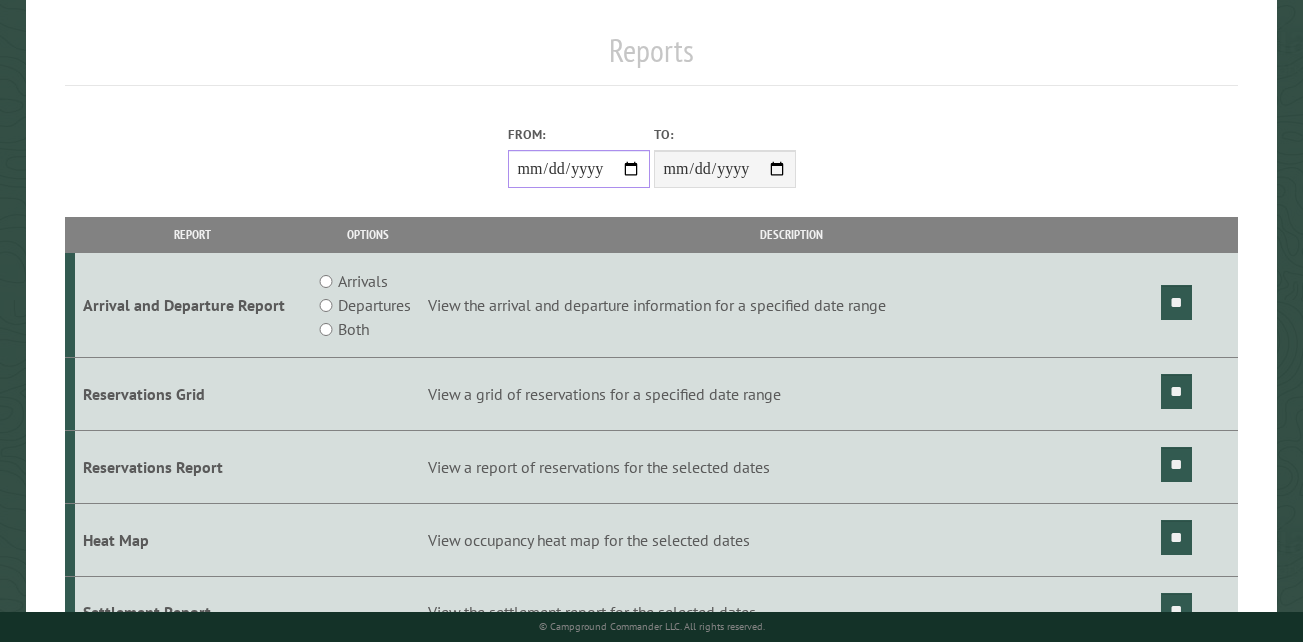 click on "From:" at bounding box center [579, 169] 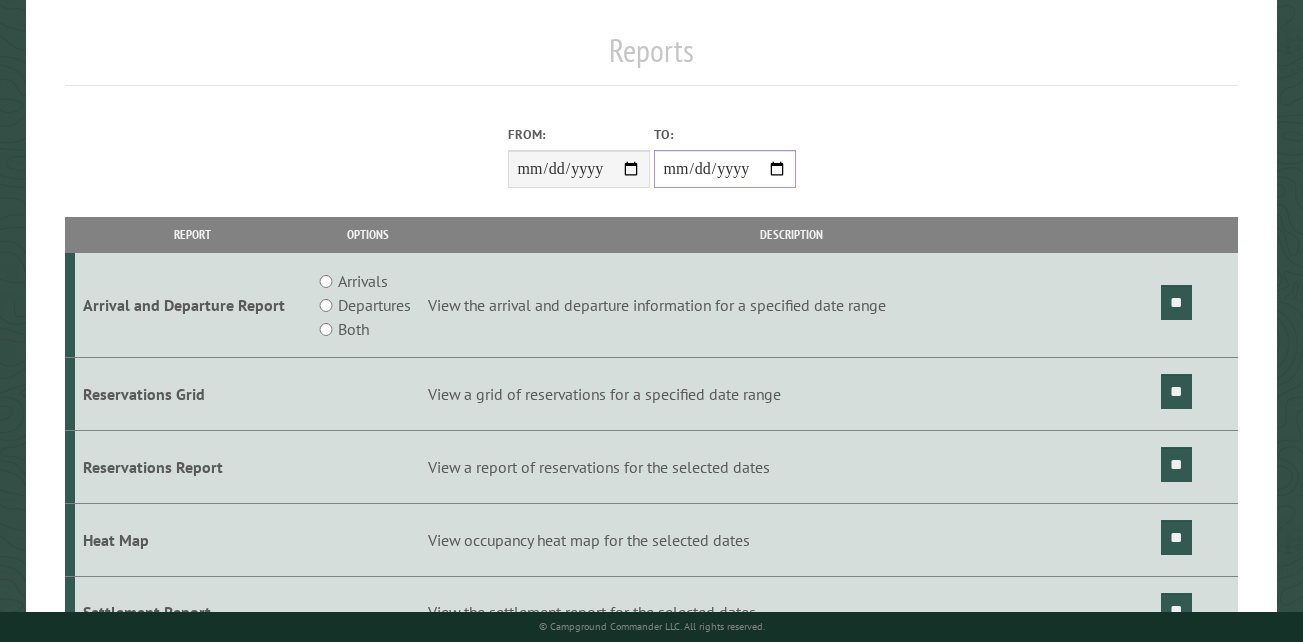 click on "**********" at bounding box center (725, 169) 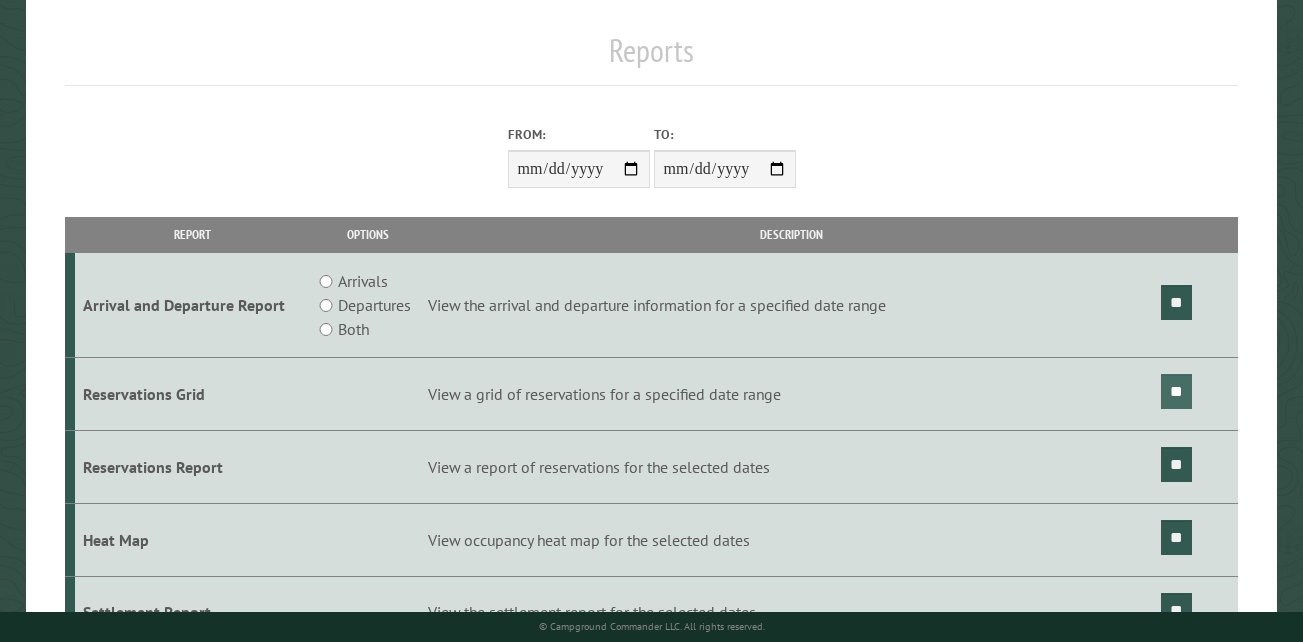 click on "**" at bounding box center (1176, 391) 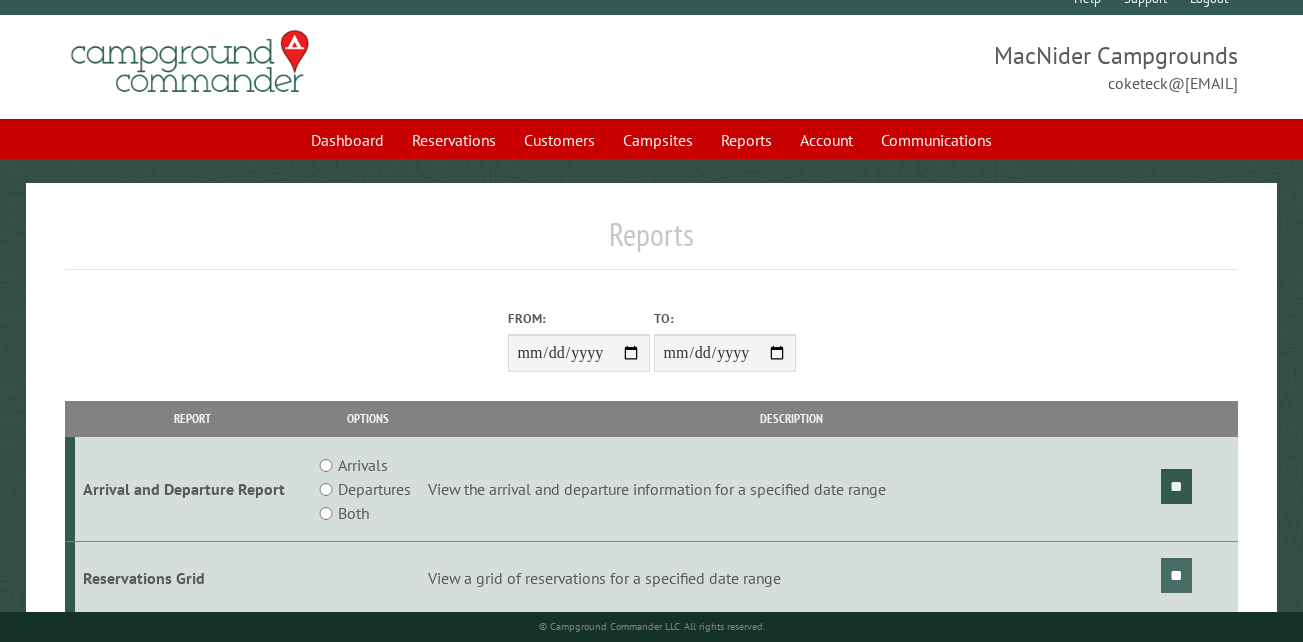 scroll, scrollTop: 0, scrollLeft: 0, axis: both 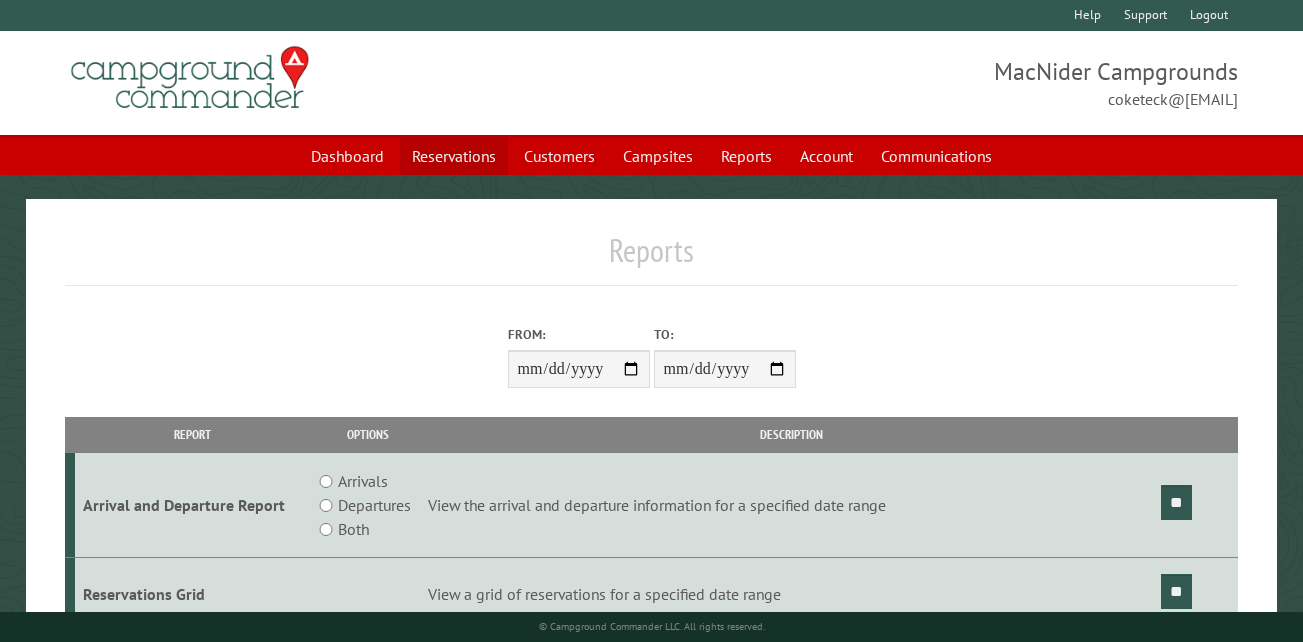 click on "Reservations" at bounding box center [454, 156] 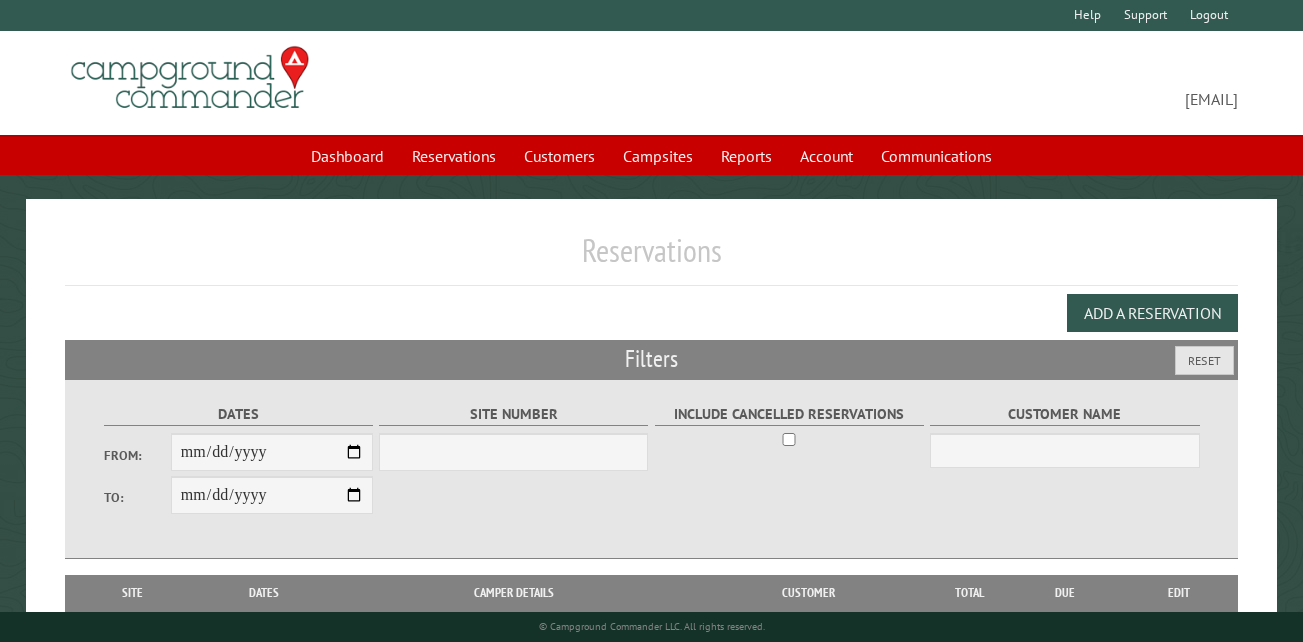 scroll, scrollTop: 0, scrollLeft: 0, axis: both 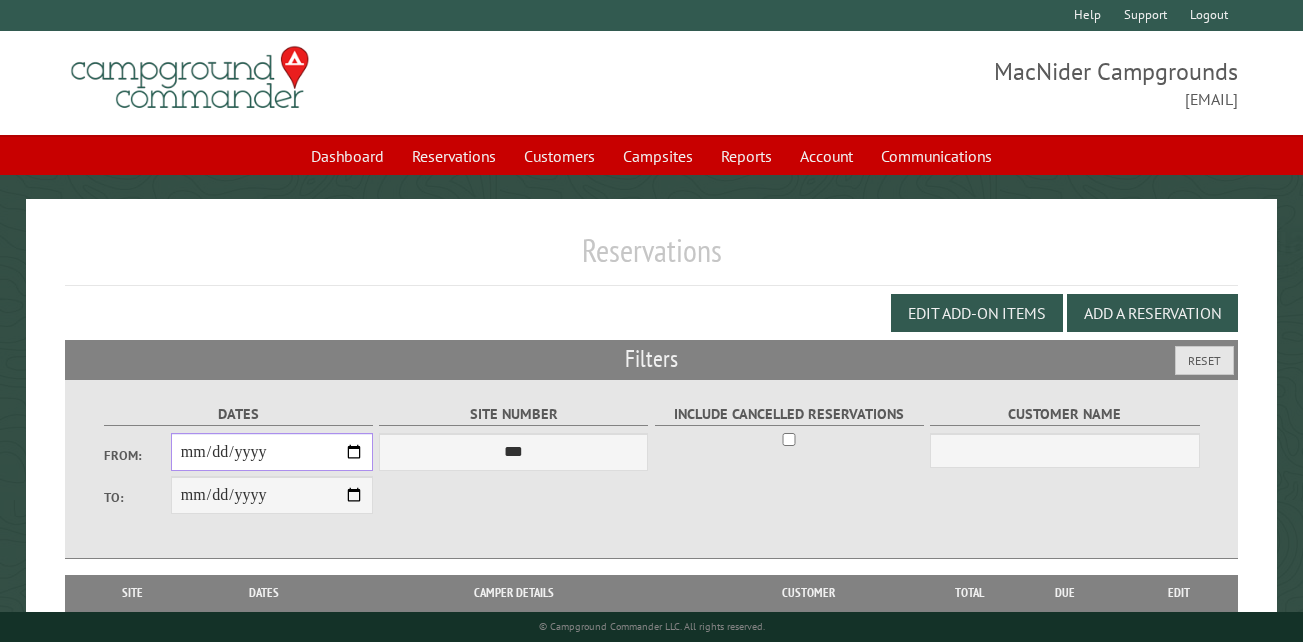 click on "From:" at bounding box center (272, 452) 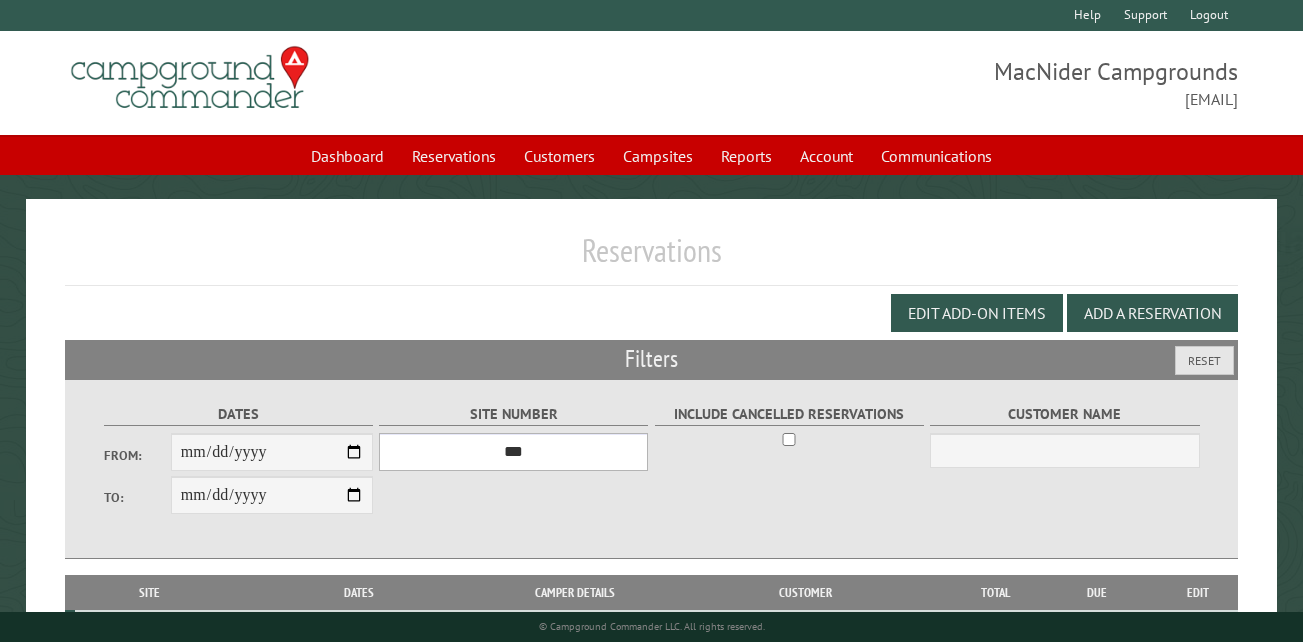 click on "*** ** ** ** ** ** ** ** ** ** *** *** *** *** ** ** ** ** ** ** ** ** ** *** *** ** ** ** ** ** ** ********* ** ** ** ** ** ** ** ** ** *** *** *** *** *** *** ** ** ** ** ** ** ** ** ** *** *** *** *** *** *** ** ** ** ** ** ** ** ** ** ** ** ** ** ** ** ** ** ** ** ** ** ** ** ** *** *** *** *** *** ***" at bounding box center [513, 452] 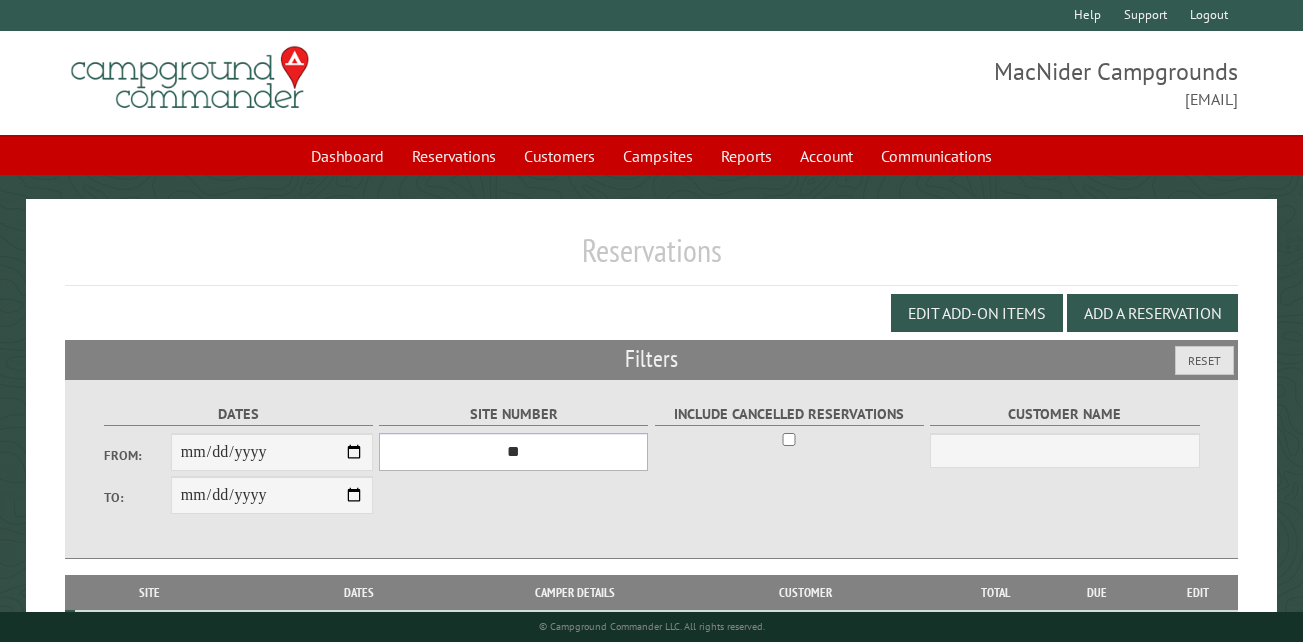 click on "*** ** ** ** ** ** ** ** ** ** *** *** *** *** ** ** ** ** ** ** ** ** ** *** *** ** ** ** ** ** ** ********* ** ** ** ** ** ** ** ** ** *** *** *** *** *** *** ** ** ** ** ** ** ** ** ** *** *** *** *** *** *** ** ** ** ** ** ** ** ** ** ** ** ** ** ** ** ** ** ** ** ** ** ** ** ** *** *** *** *** *** ***" at bounding box center [513, 452] 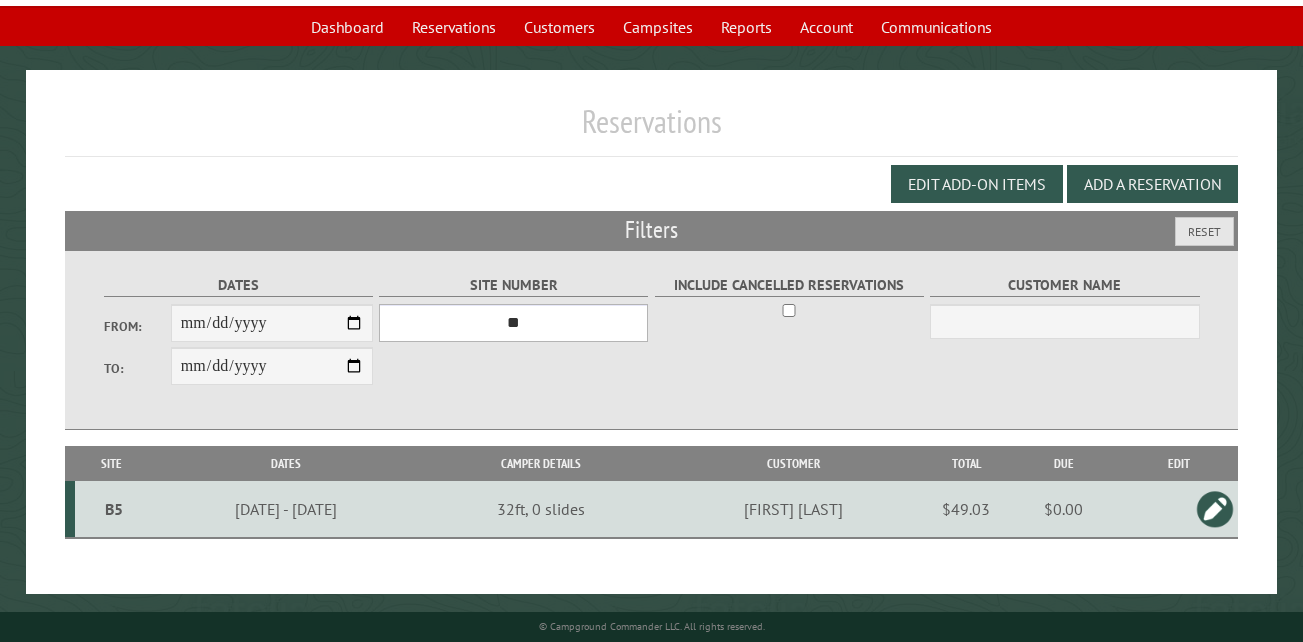 scroll, scrollTop: 133, scrollLeft: 0, axis: vertical 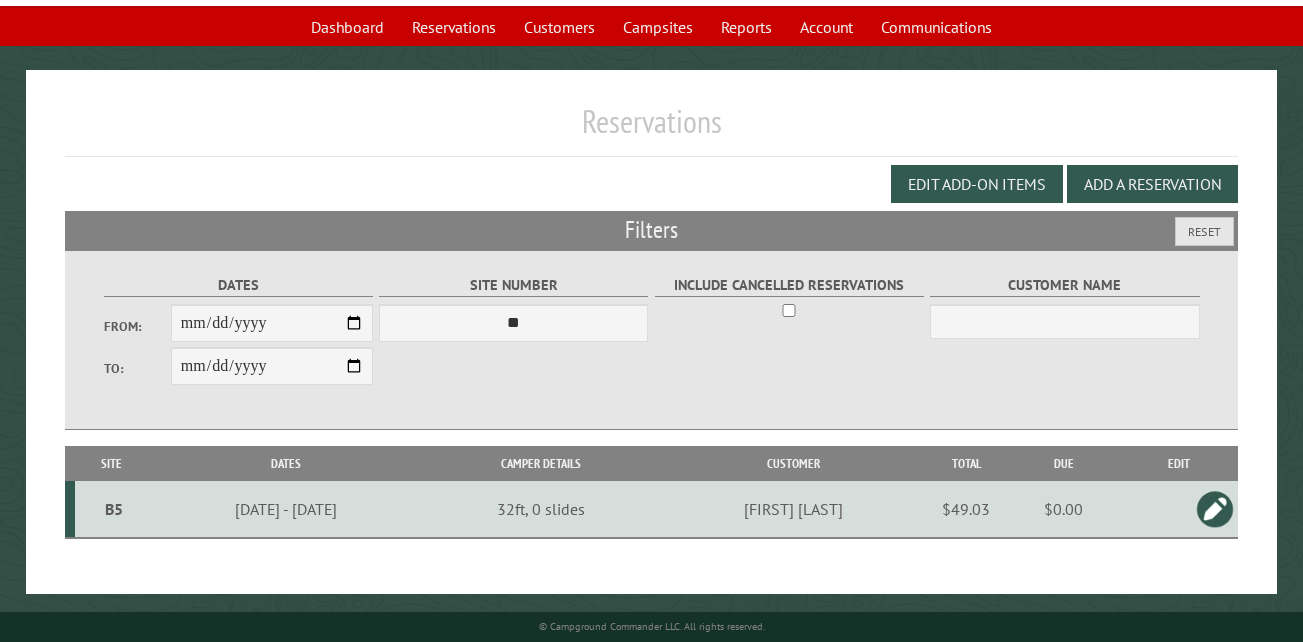 click at bounding box center [1215, 509] 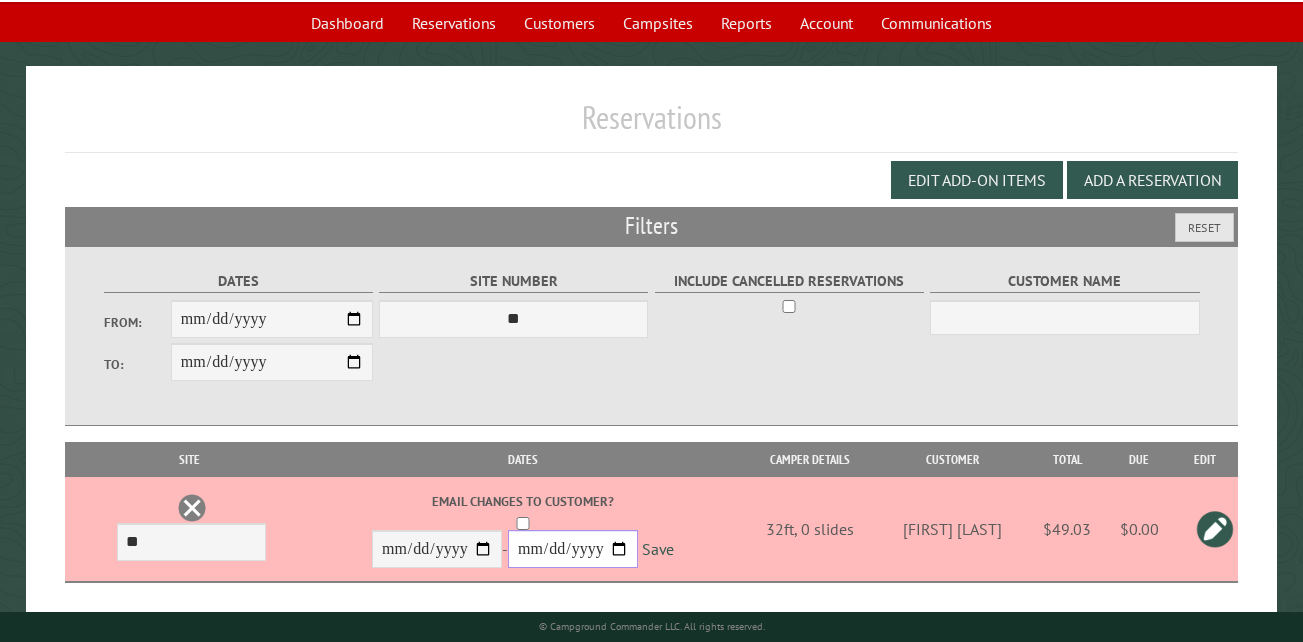 click on "**********" at bounding box center (573, 549) 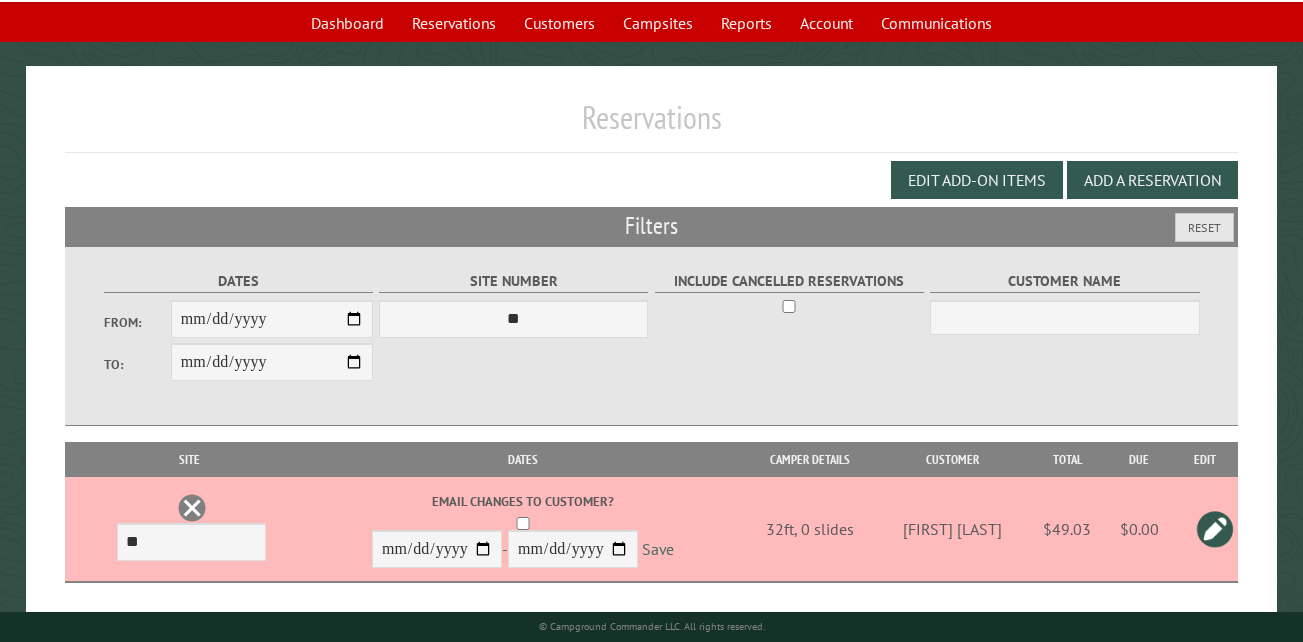 click on "Save" at bounding box center (658, 550) 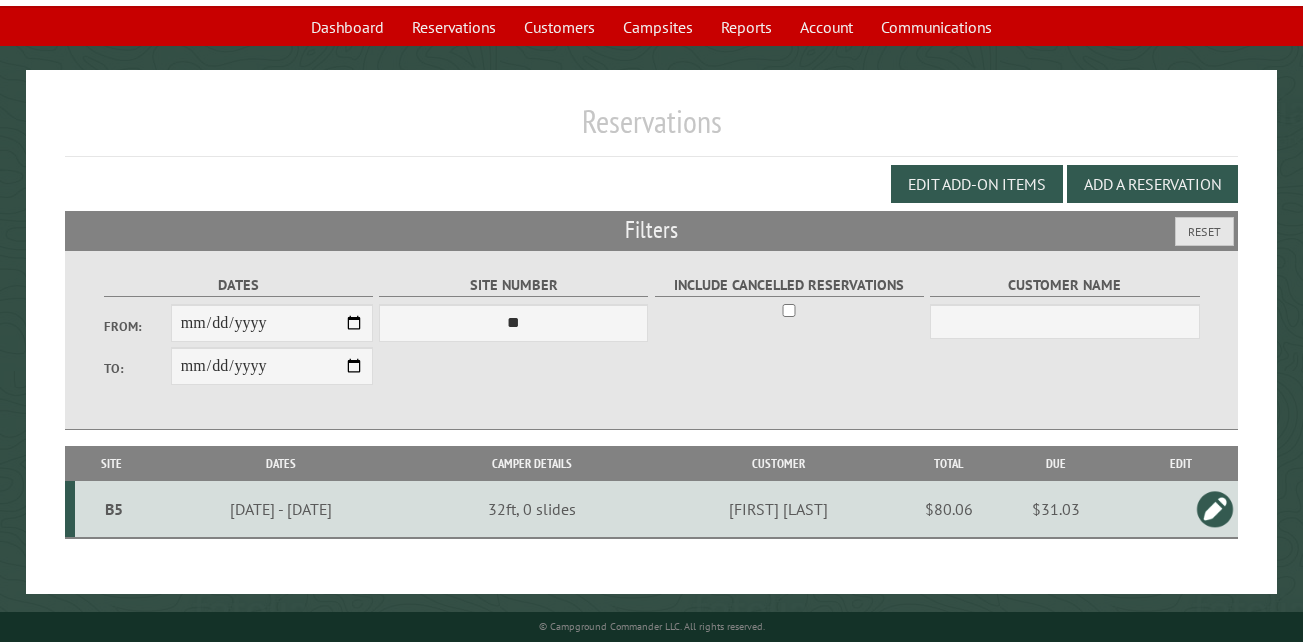 click on "B5" at bounding box center [113, 509] 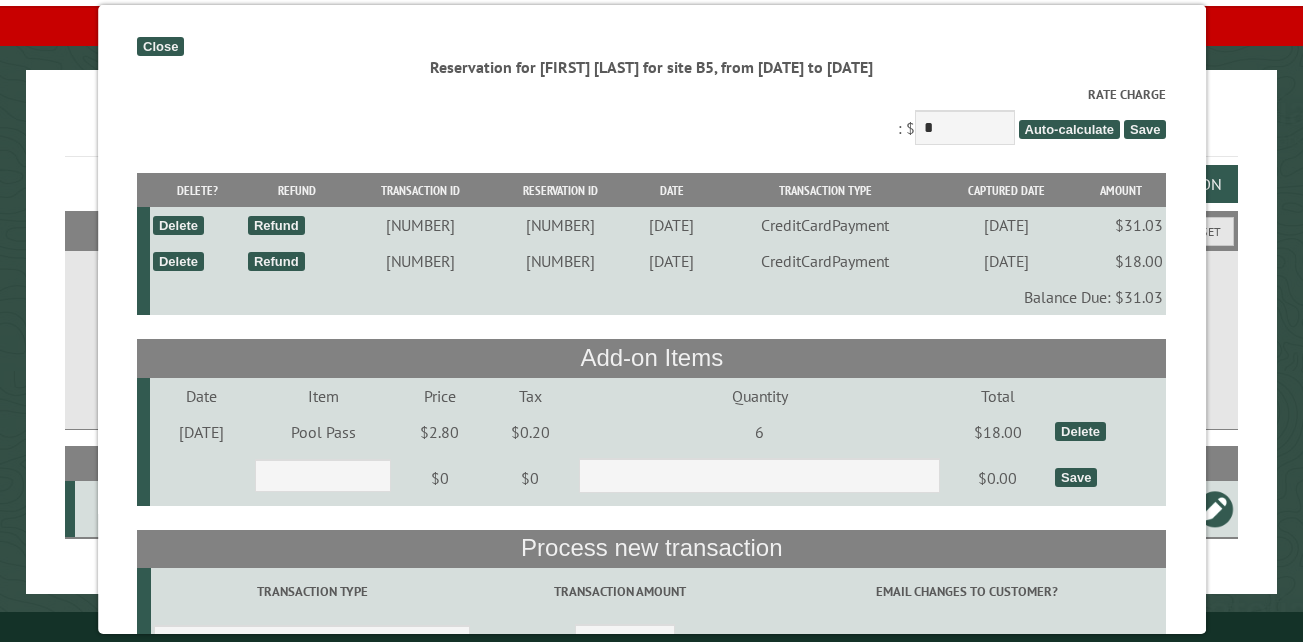 type on "*****" 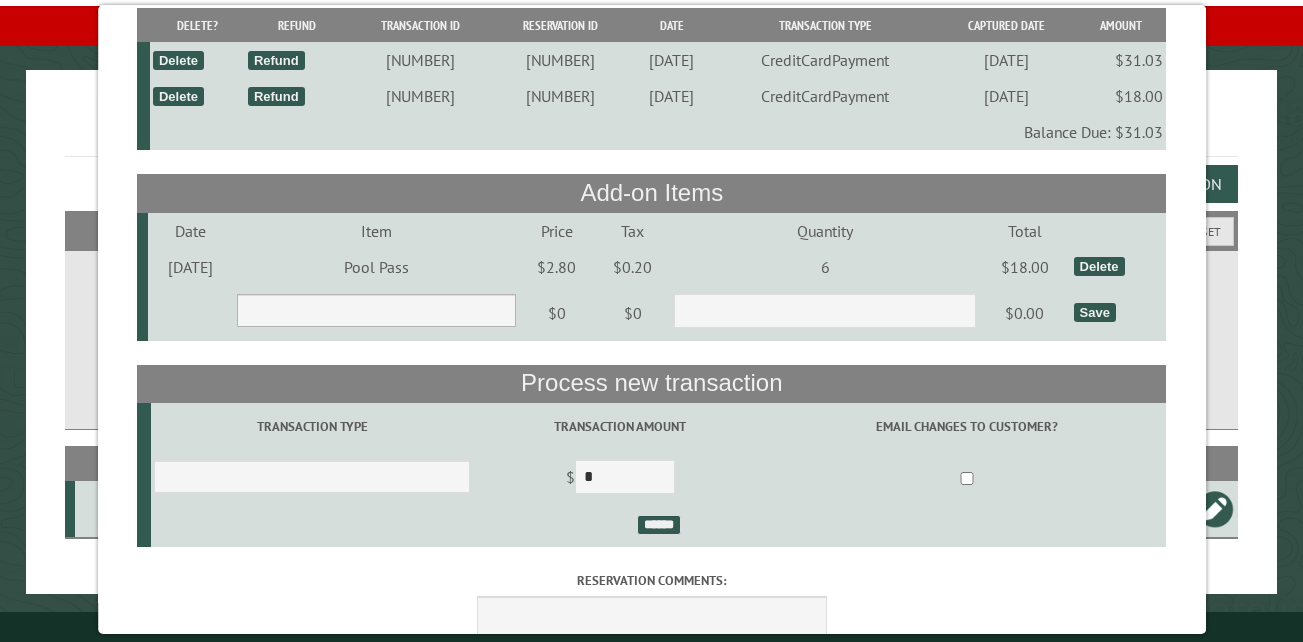 scroll, scrollTop: 200, scrollLeft: 0, axis: vertical 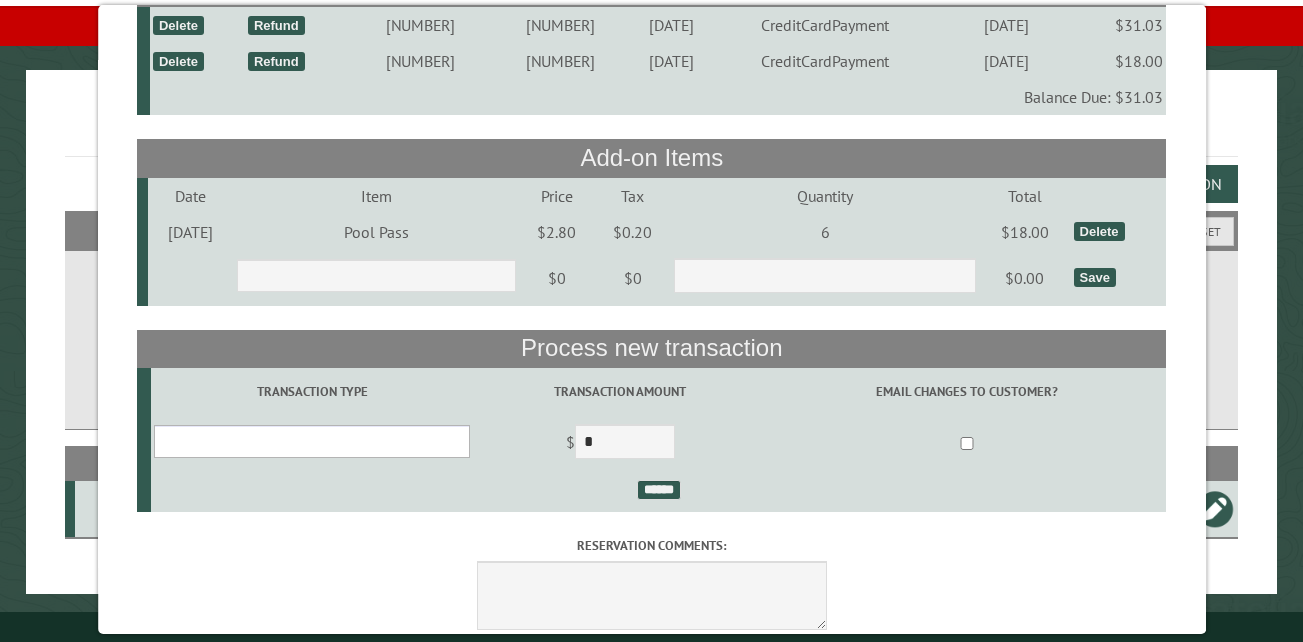 click on "**********" at bounding box center [312, 441] 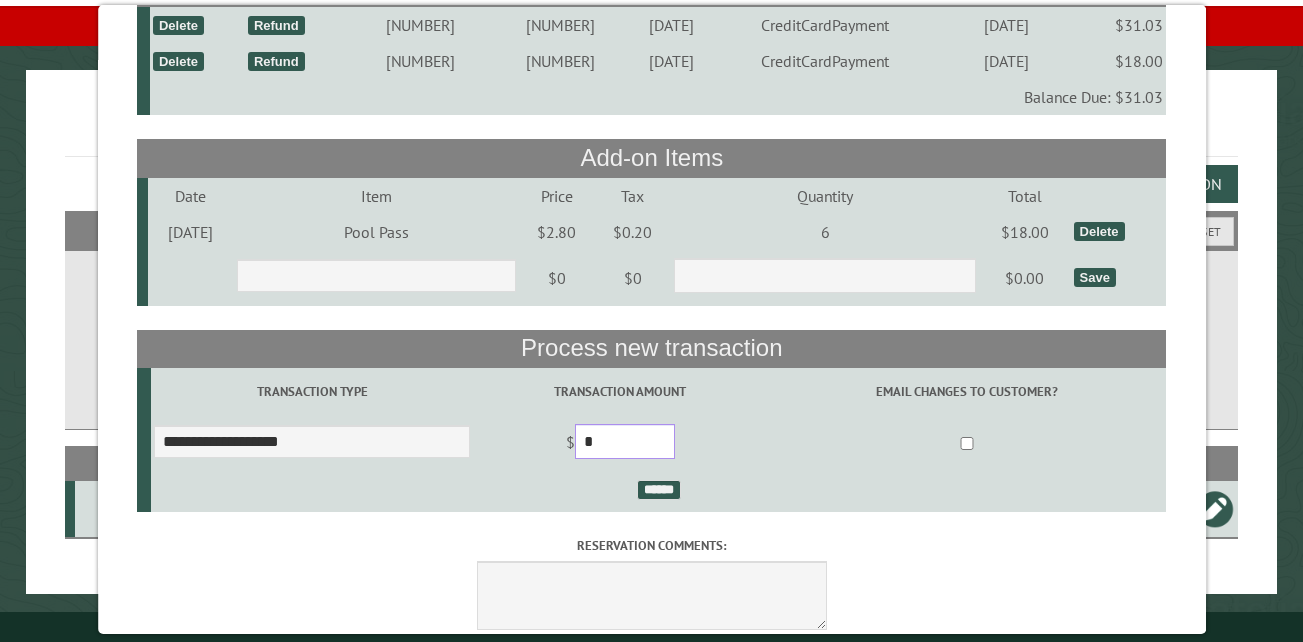 click on "*" at bounding box center (625, 441) 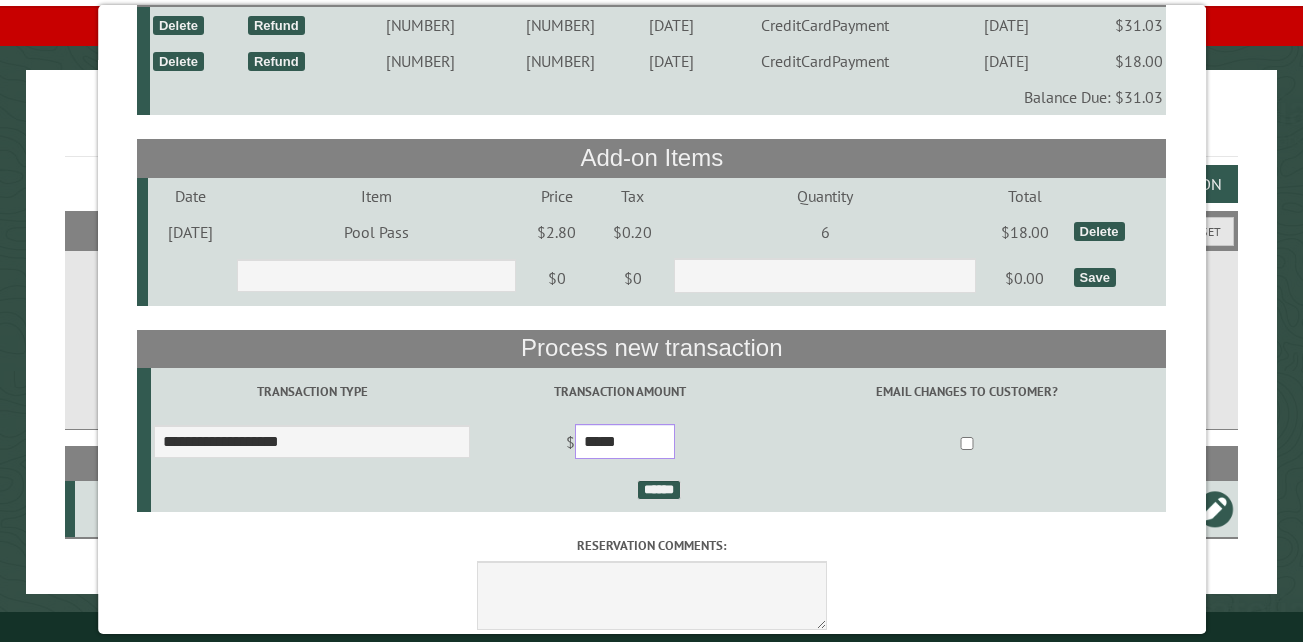 type on "*****" 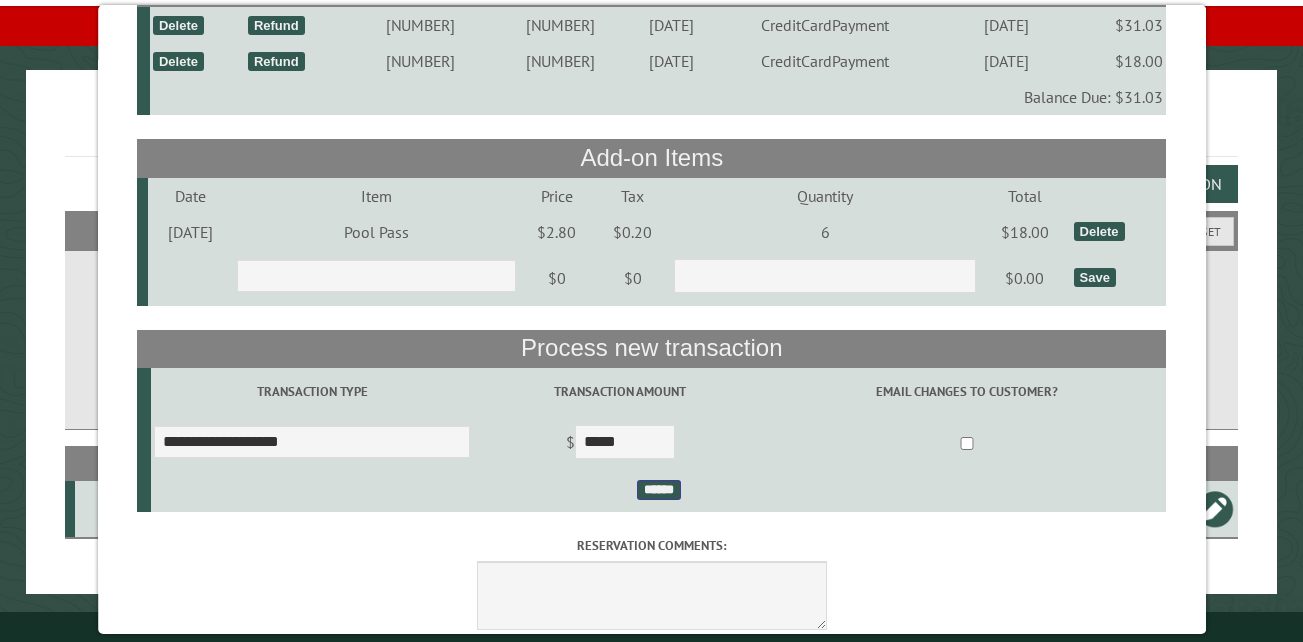 click on "******" at bounding box center [658, 490] 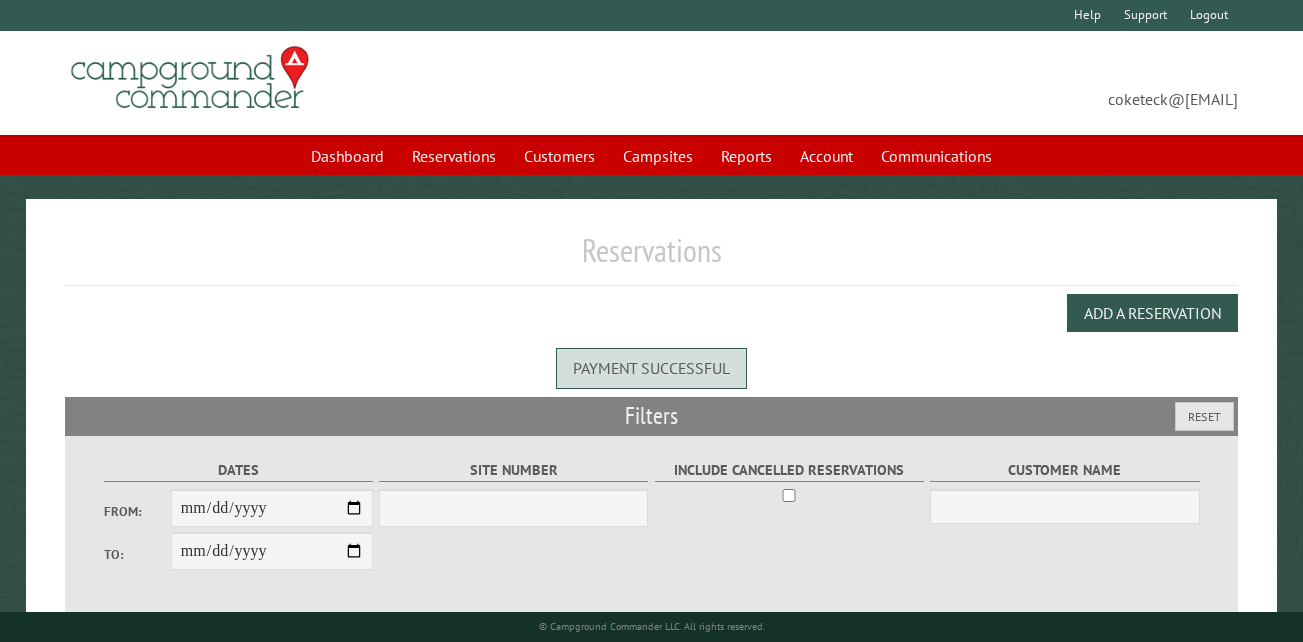 scroll, scrollTop: 0, scrollLeft: 0, axis: both 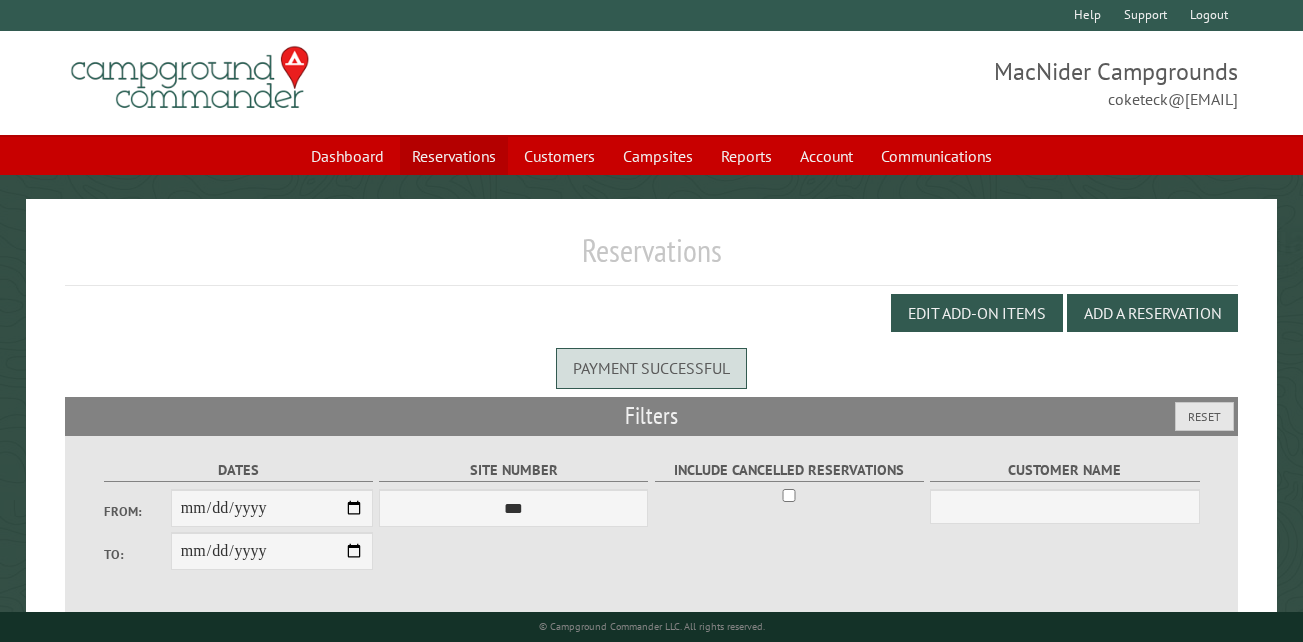 click on "Reservations" at bounding box center (454, 156) 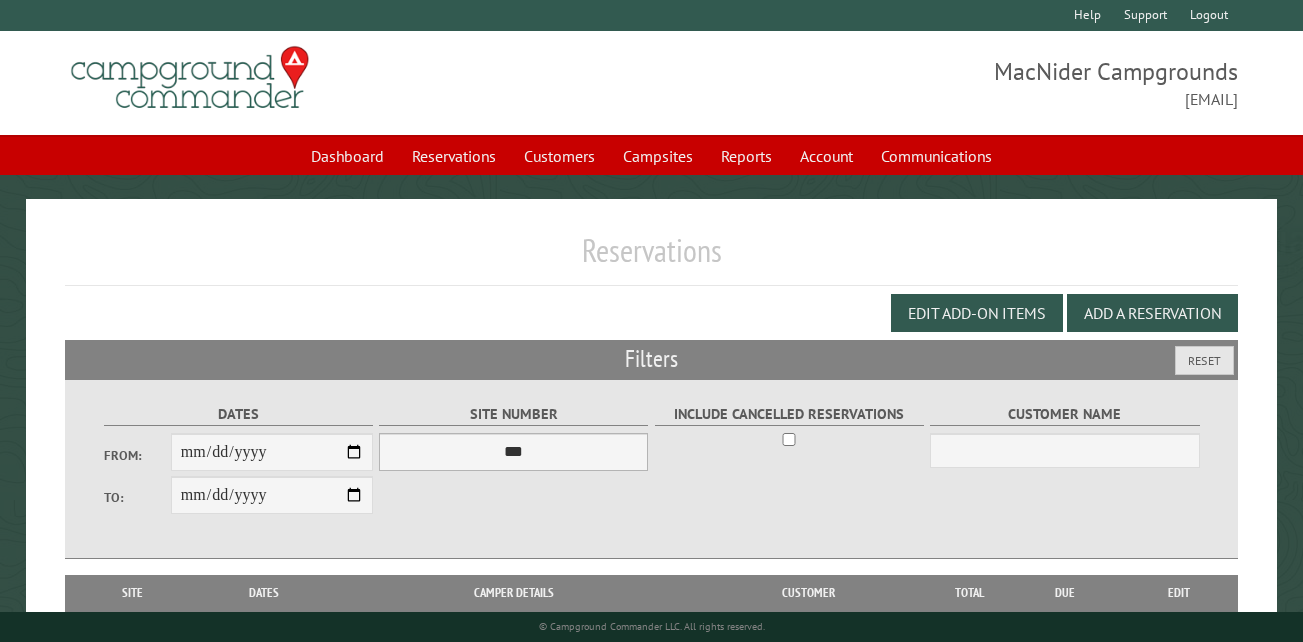 scroll, scrollTop: 0, scrollLeft: 0, axis: both 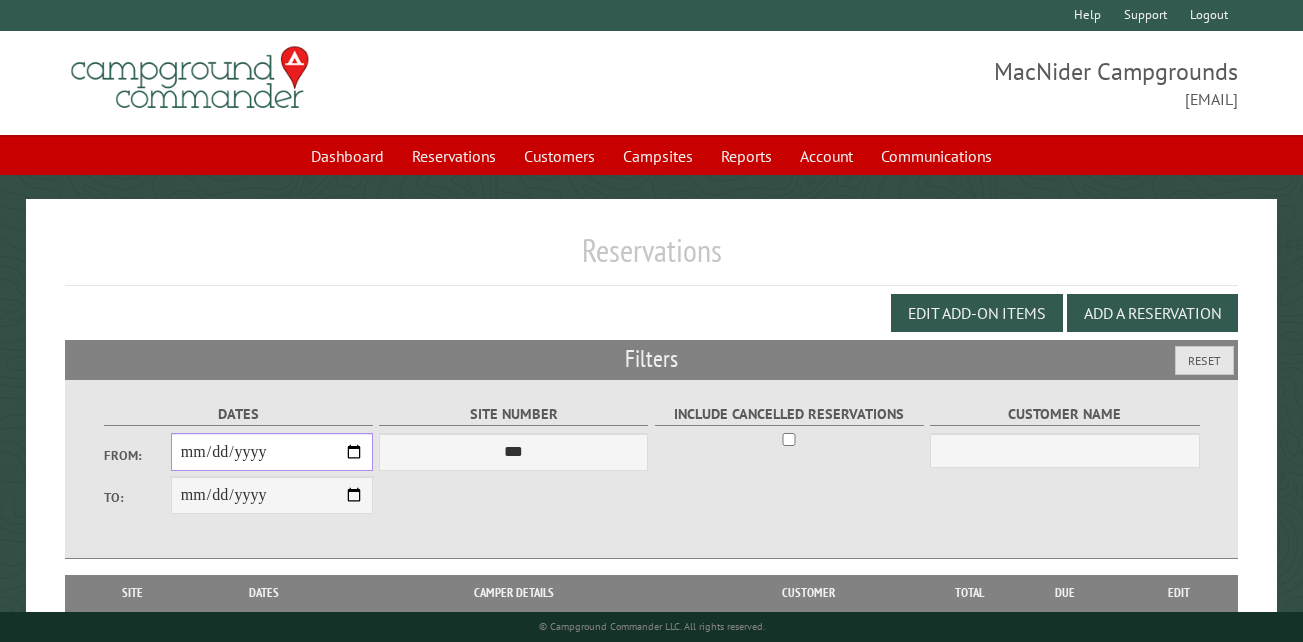 click on "From:" at bounding box center (272, 452) 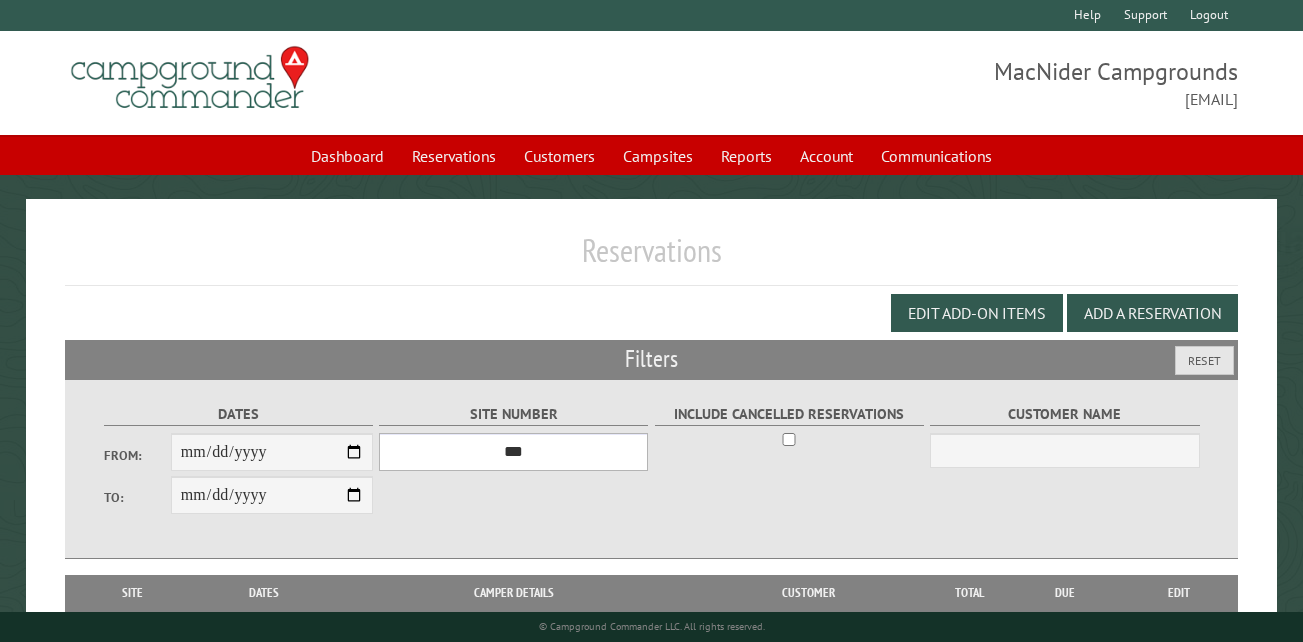 click on "*** ** ** ** ** ** ** ** ** ** *** *** *** *** ** ** ** ** ** ** ** ** ** *** *** ** ** ** ** ** ** ********* ** ** ** ** ** ** ** ** ** *** *** *** *** *** *** ** ** ** ** ** ** ** ** ** *** *** *** *** *** *** ** ** ** ** ** ** ** ** ** ** ** ** ** ** ** ** ** ** ** ** ** ** ** ** *** *** *** *** *** ***" at bounding box center [513, 452] 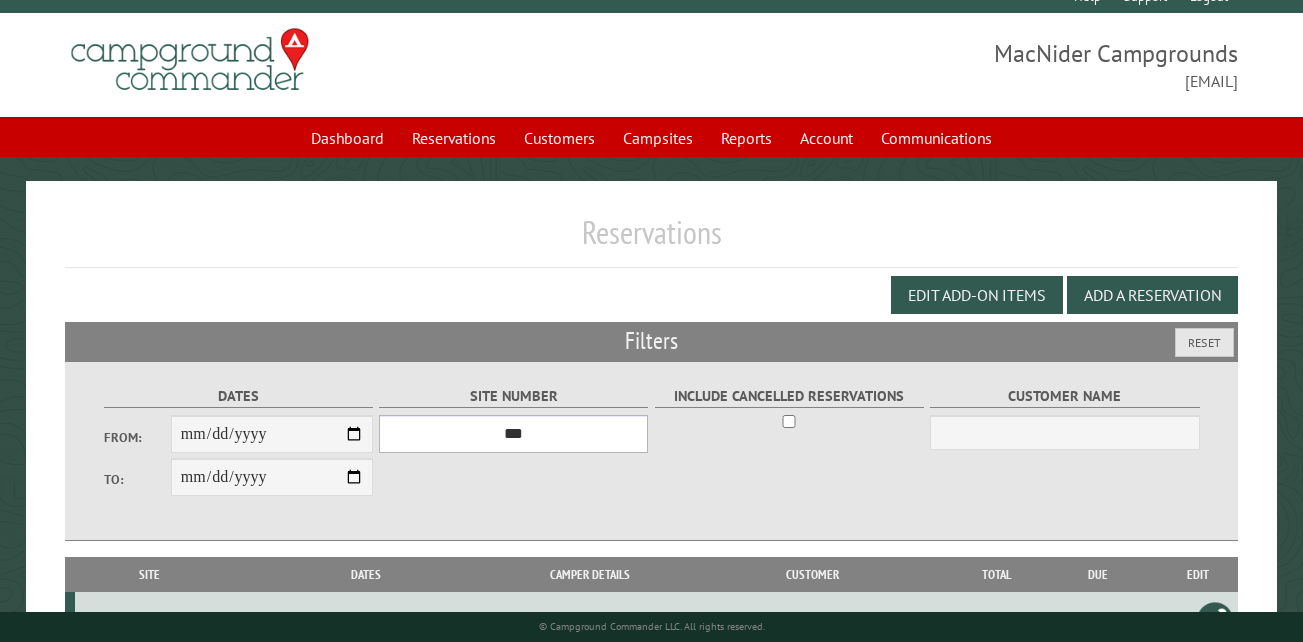 scroll, scrollTop: 0, scrollLeft: 0, axis: both 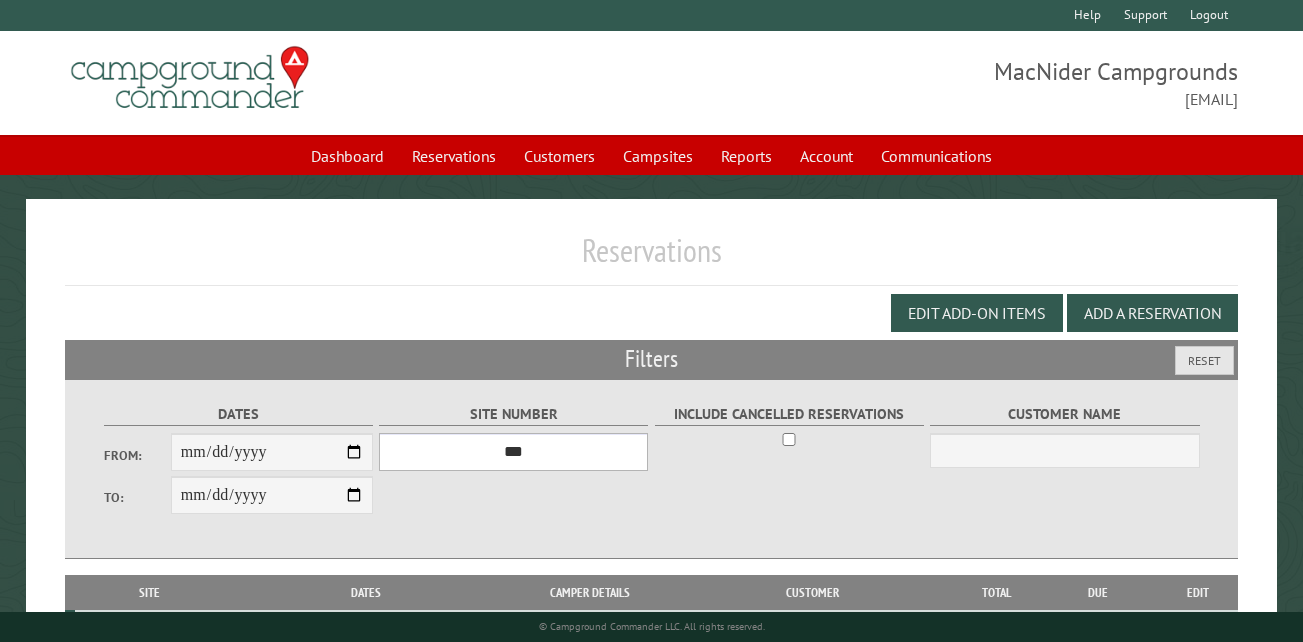 click on "*** ** ** ** ** ** ** ** ** ** *** *** *** *** ** ** ** ** ** ** ** ** ** *** *** ** ** ** ** ** ** ********* ** ** ** ** ** ** ** ** ** *** *** *** *** *** *** ** ** ** ** ** ** ** ** ** *** *** *** *** *** *** ** ** ** ** ** ** ** ** ** ** ** ** ** ** ** ** ** ** ** ** ** ** ** ** *** *** *** *** *** ***" at bounding box center [513, 452] 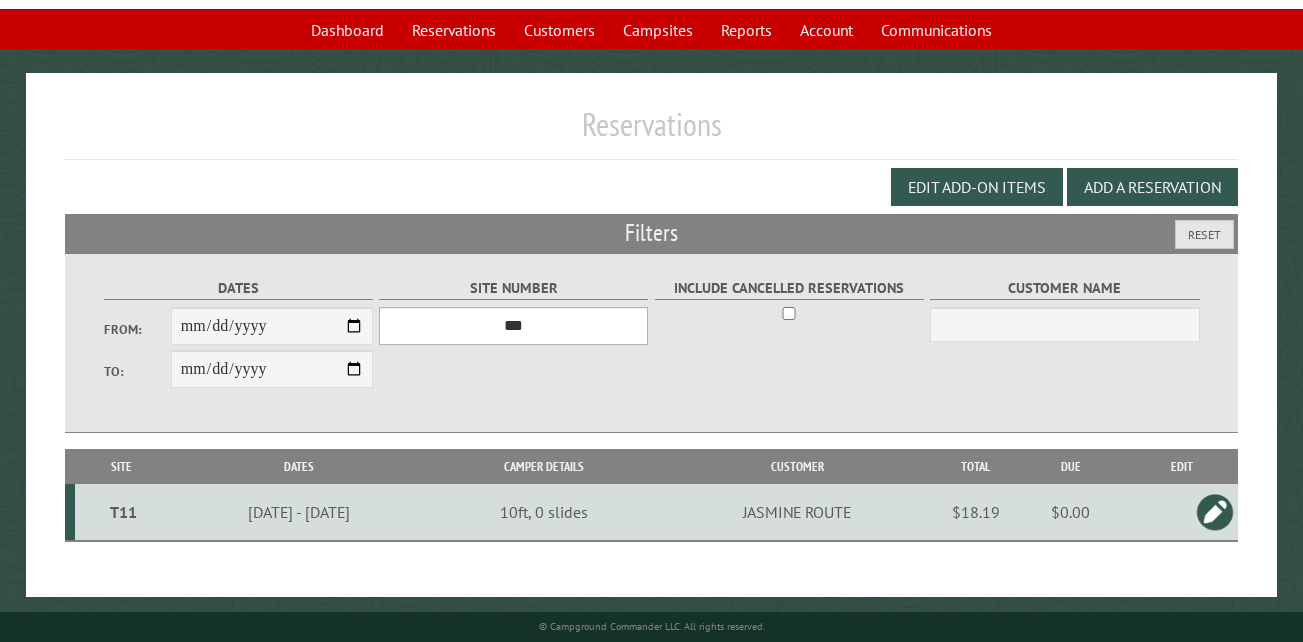 scroll, scrollTop: 133, scrollLeft: 0, axis: vertical 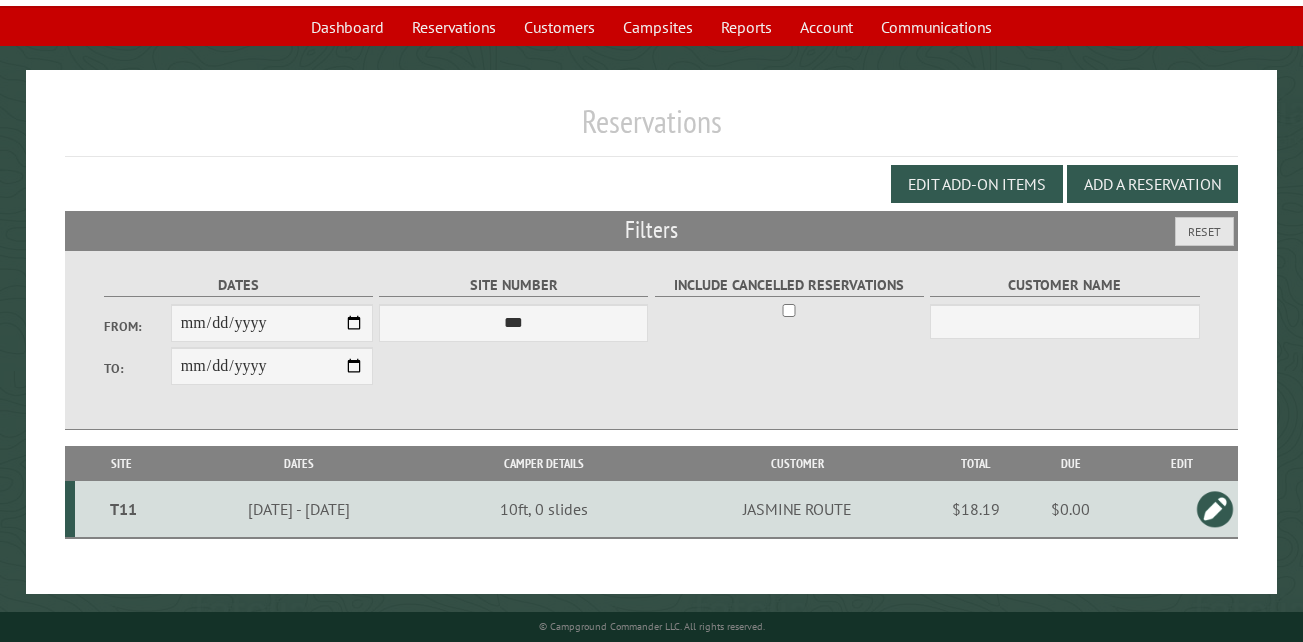 click on "T11" at bounding box center (123, 509) 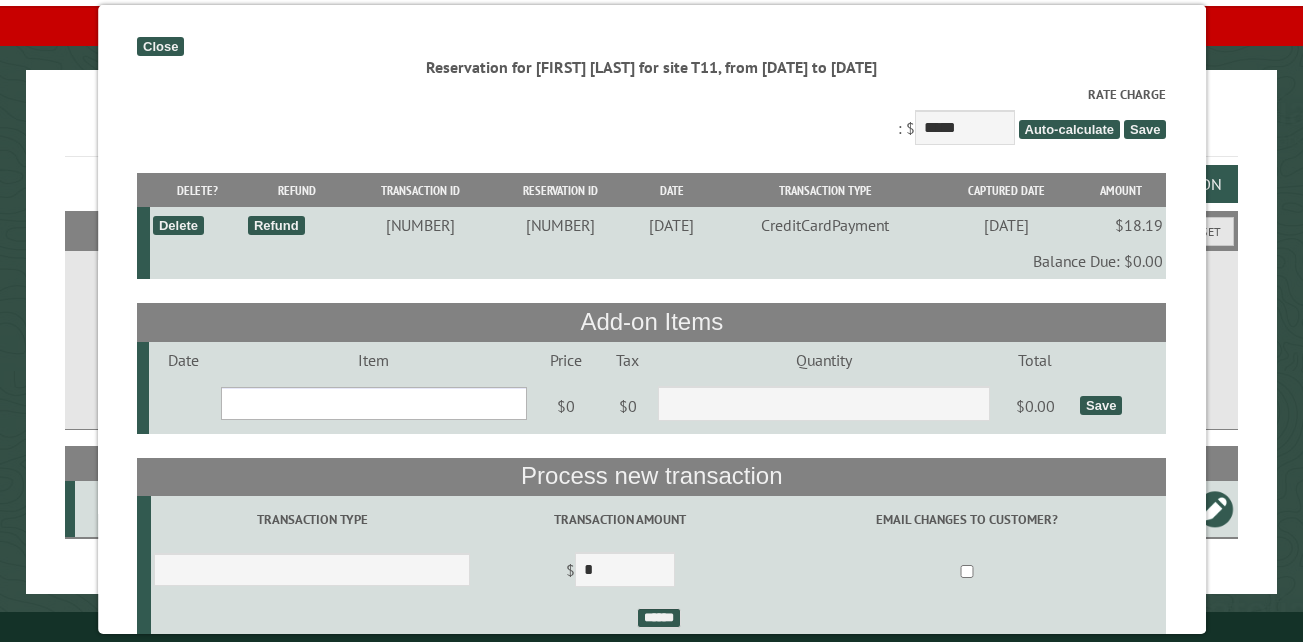 click on "**********" at bounding box center (373, 403) 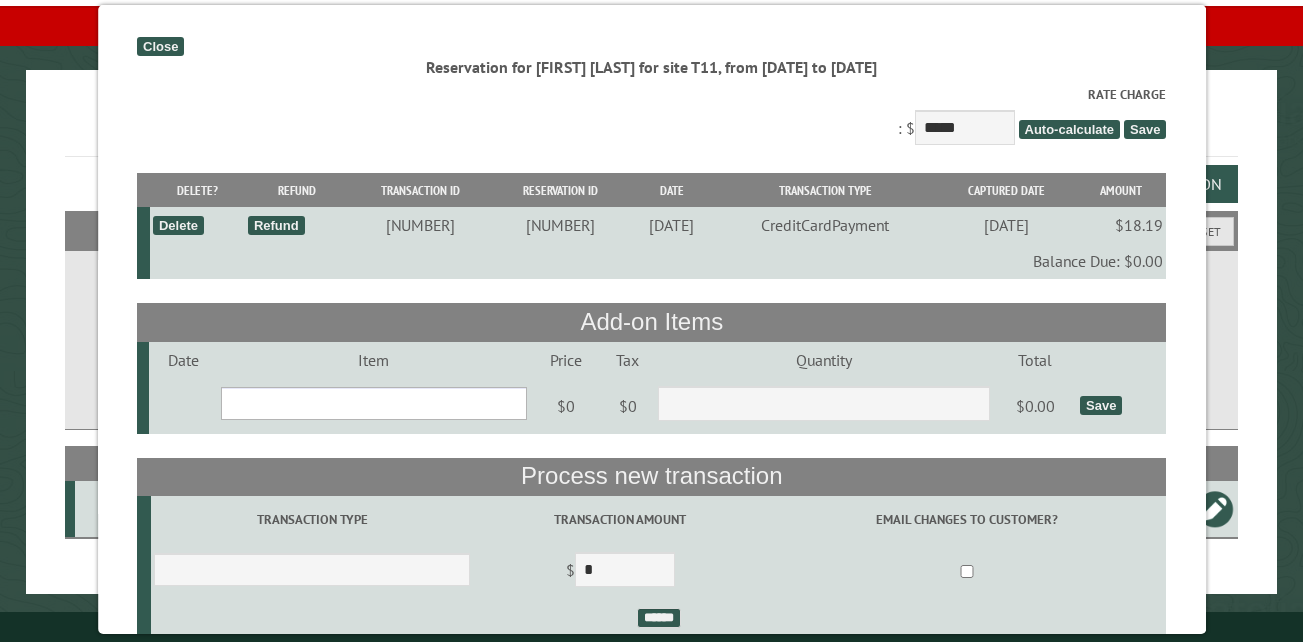 select on "***" 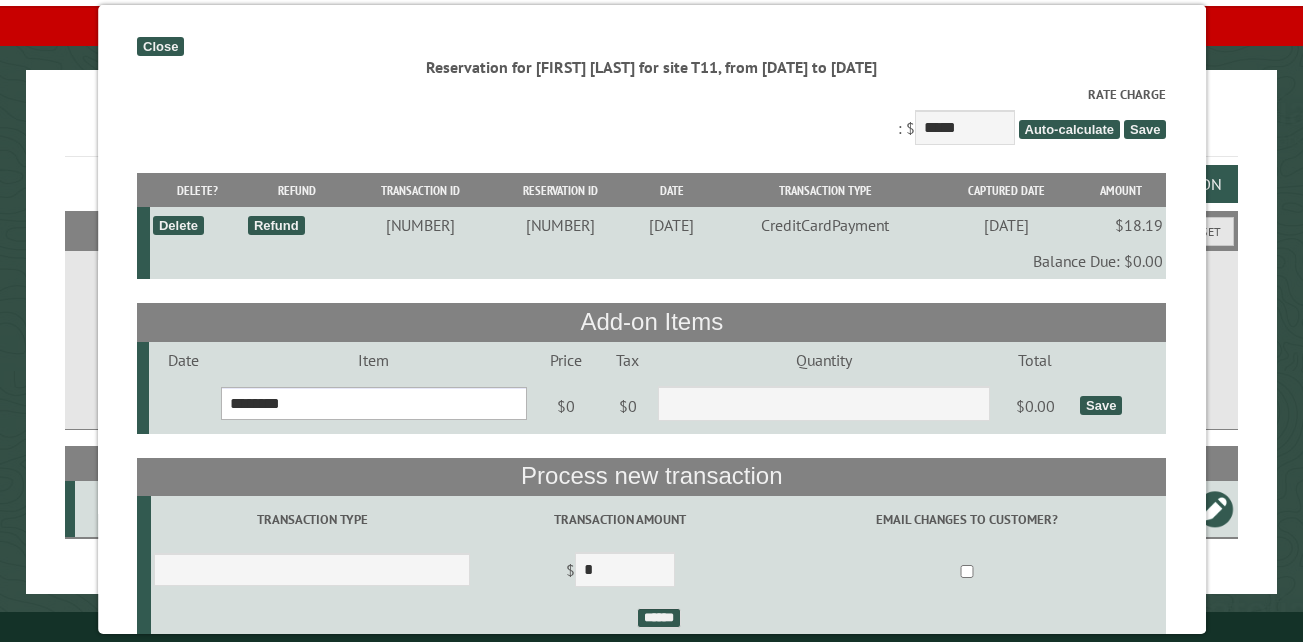click on "**********" at bounding box center [373, 403] 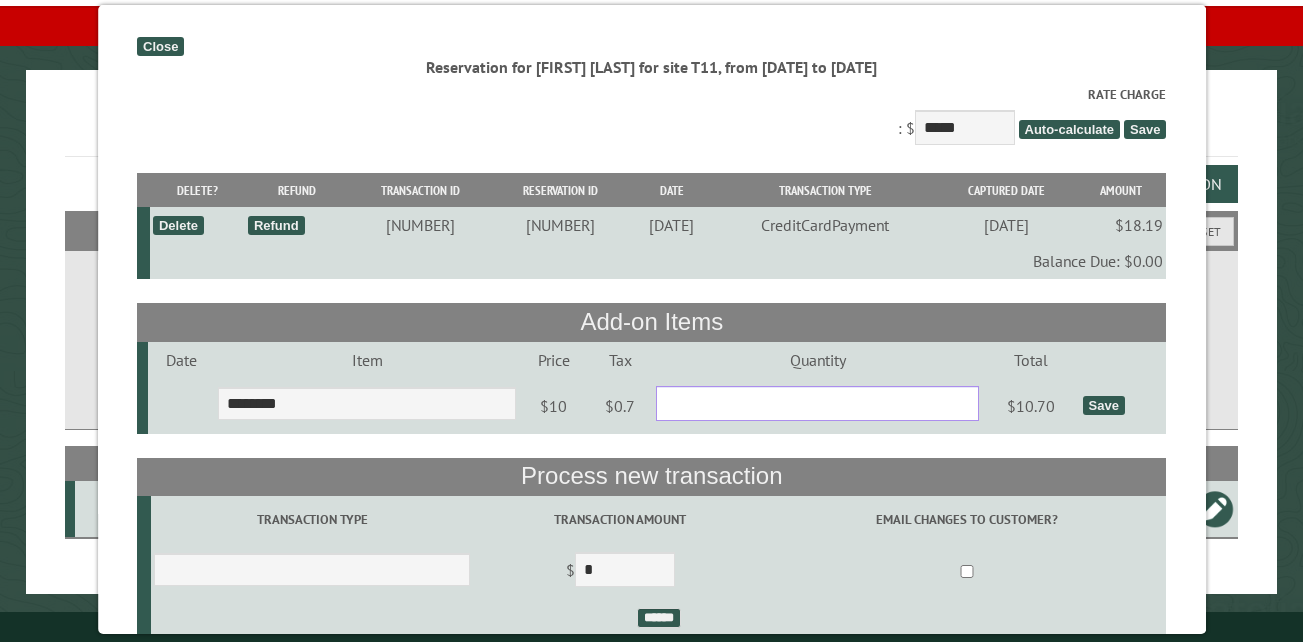 click on "*" at bounding box center (817, 403) 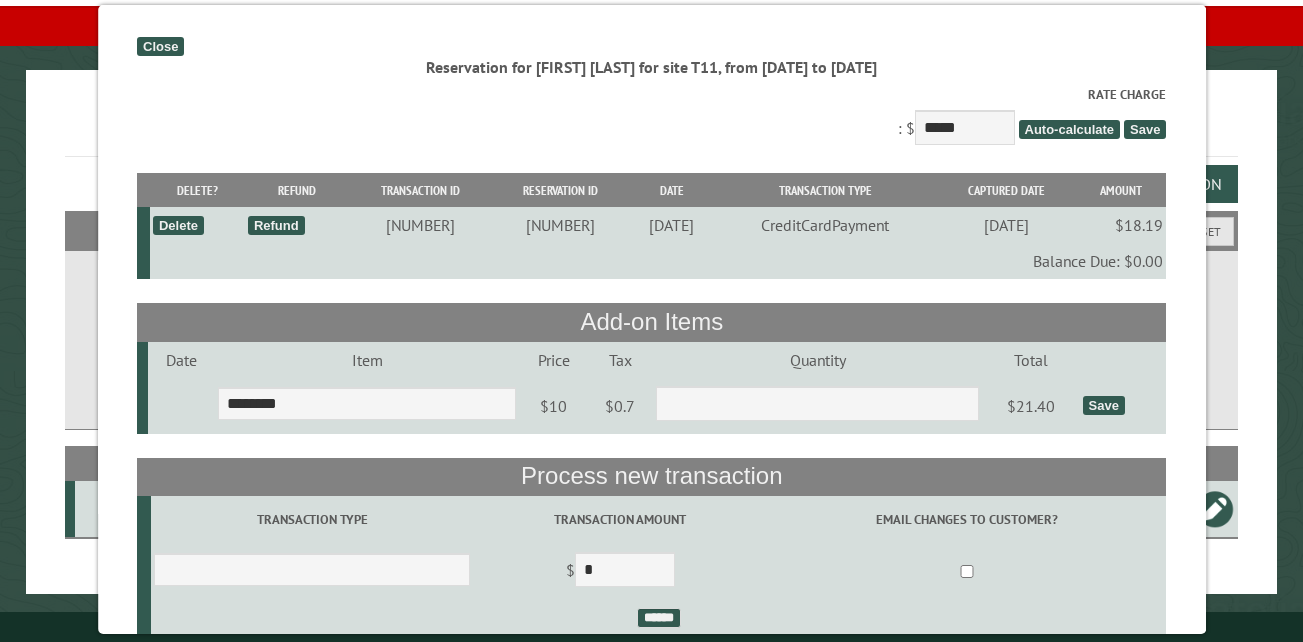 click on "Save" at bounding box center (1103, 405) 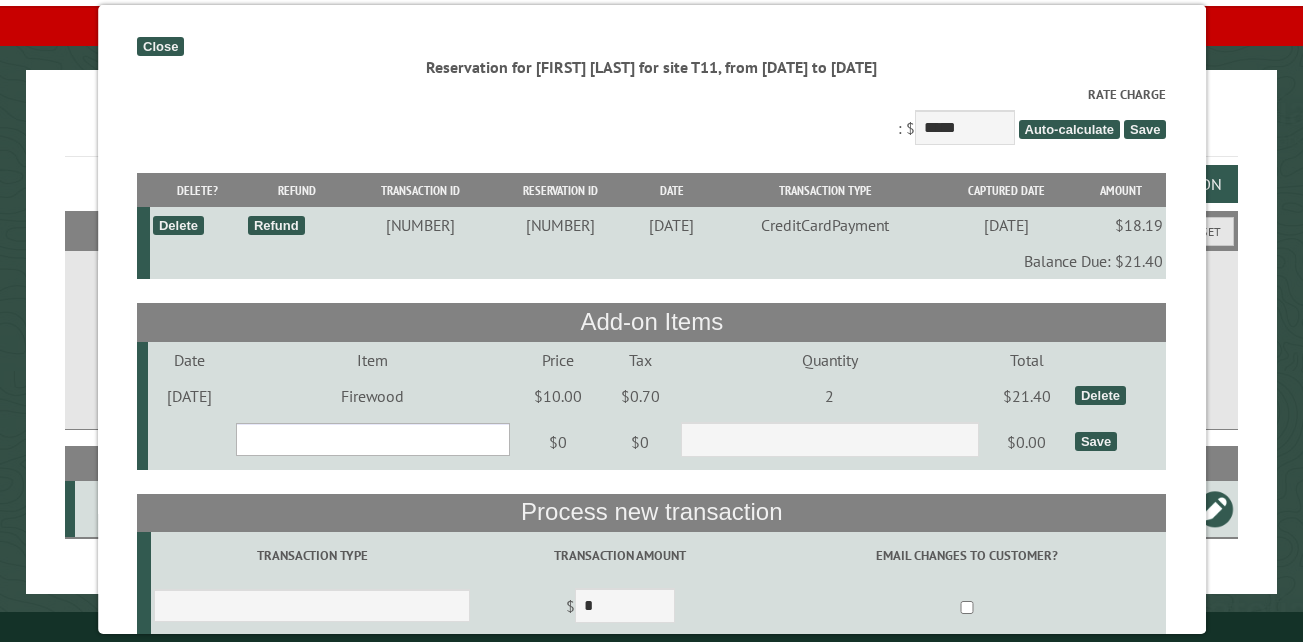 click on "**********" at bounding box center (372, 439) 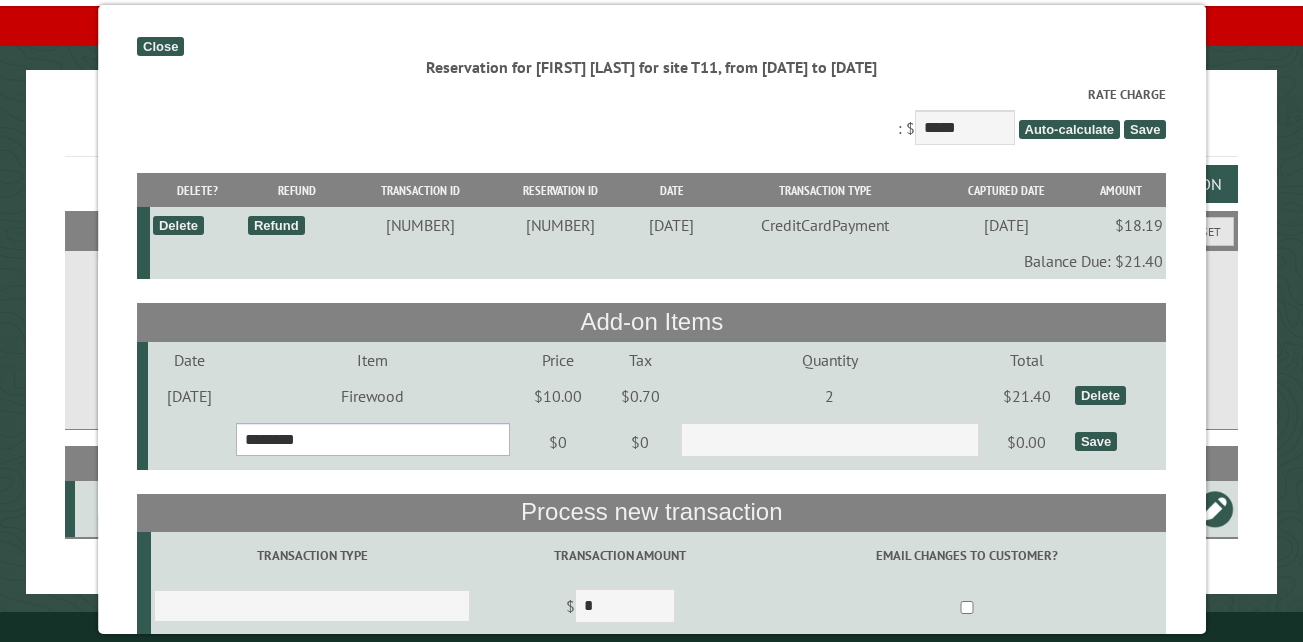 click on "**********" at bounding box center (372, 439) 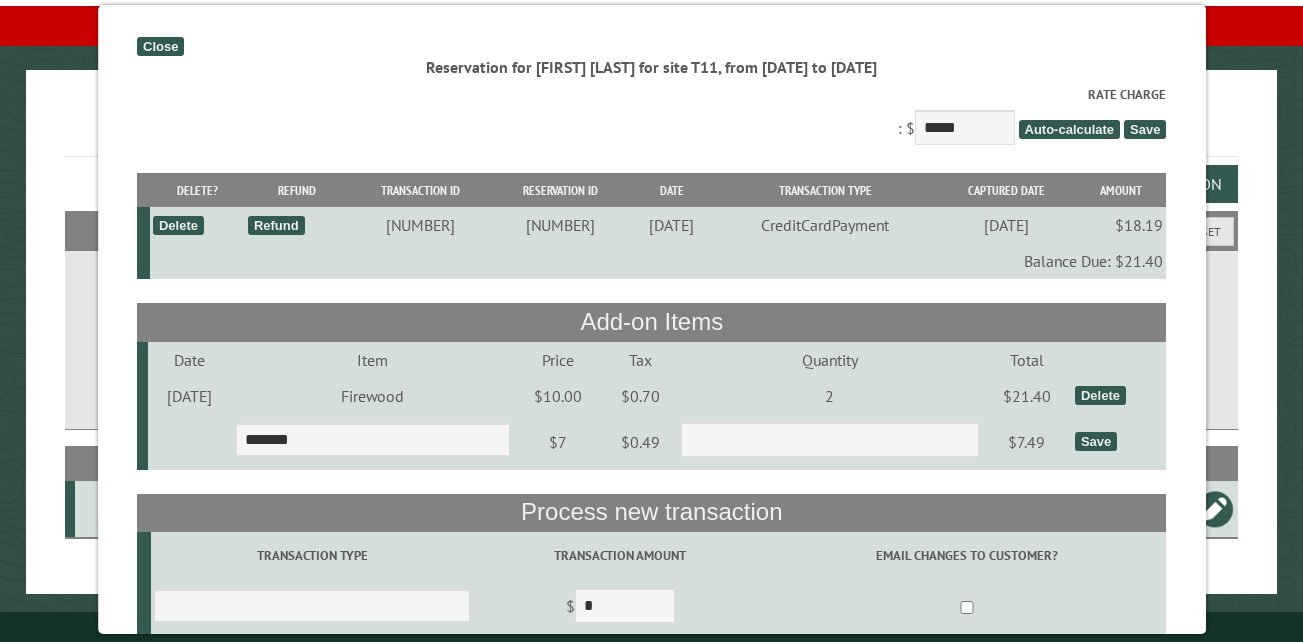 click on "Save" at bounding box center (1096, 441) 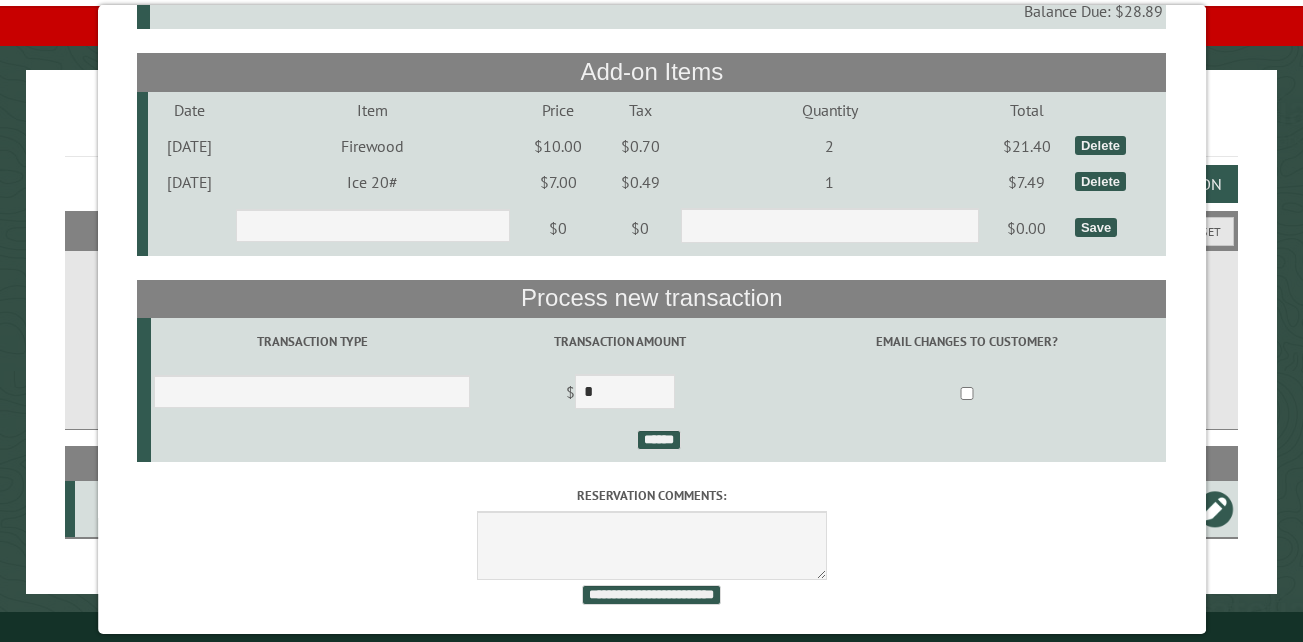 scroll, scrollTop: 277, scrollLeft: 0, axis: vertical 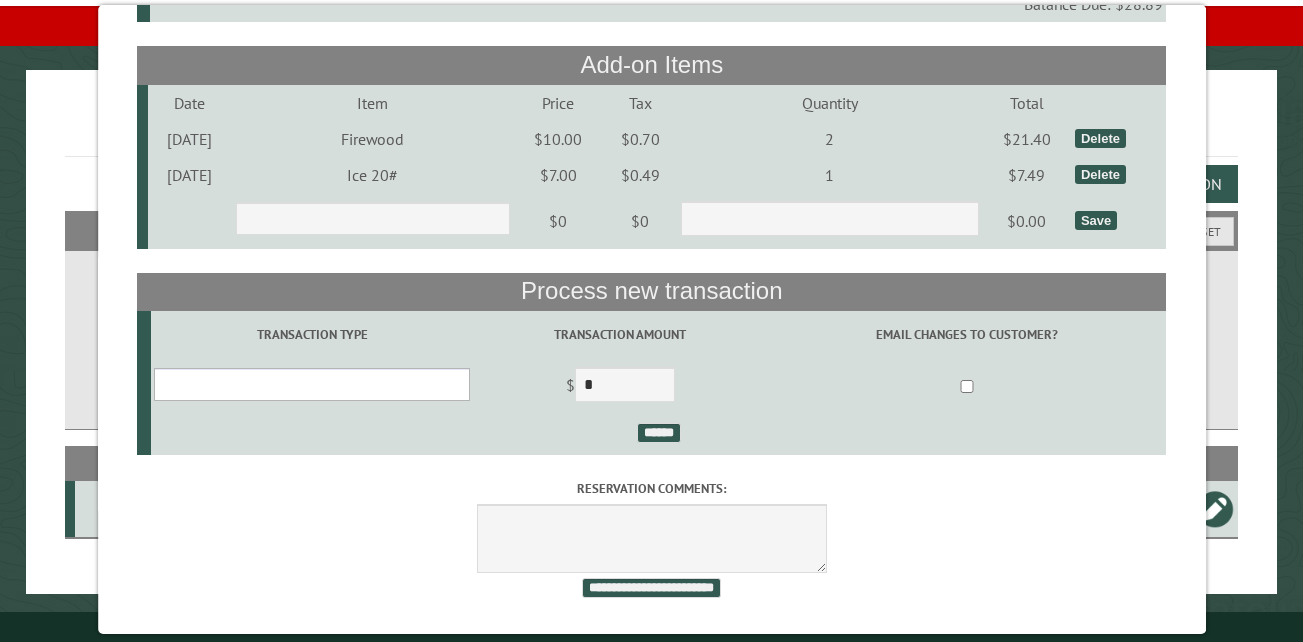 click on "**********" at bounding box center (312, 384) 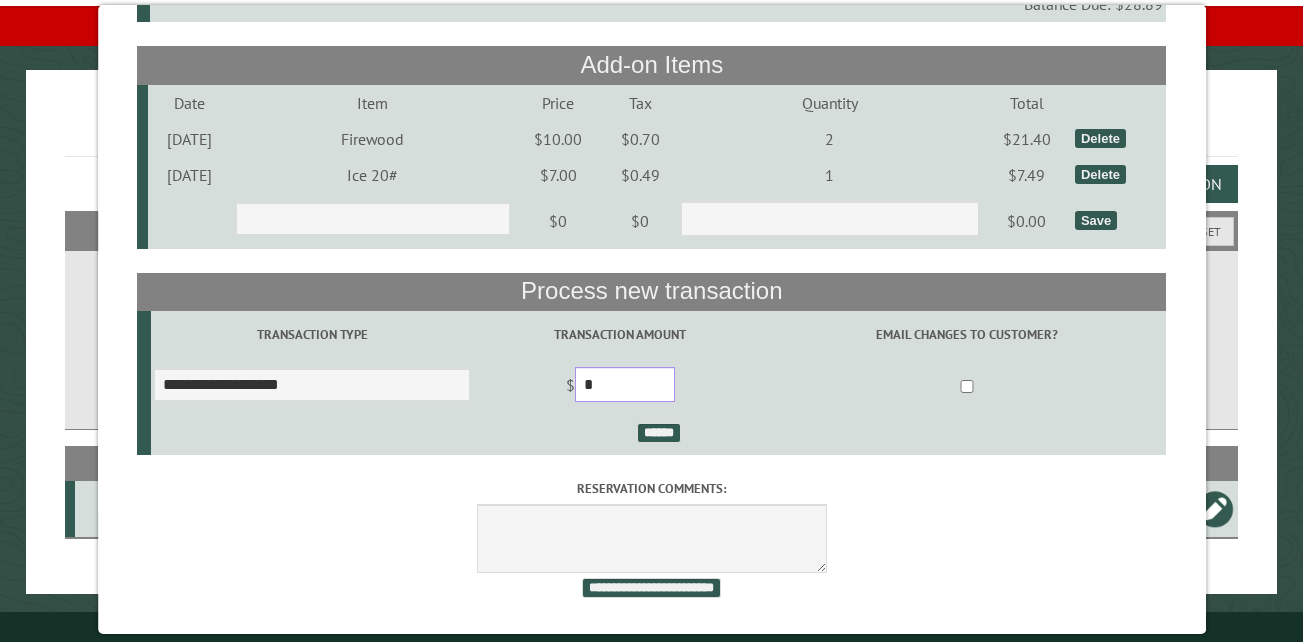 click on "*" at bounding box center (625, 384) 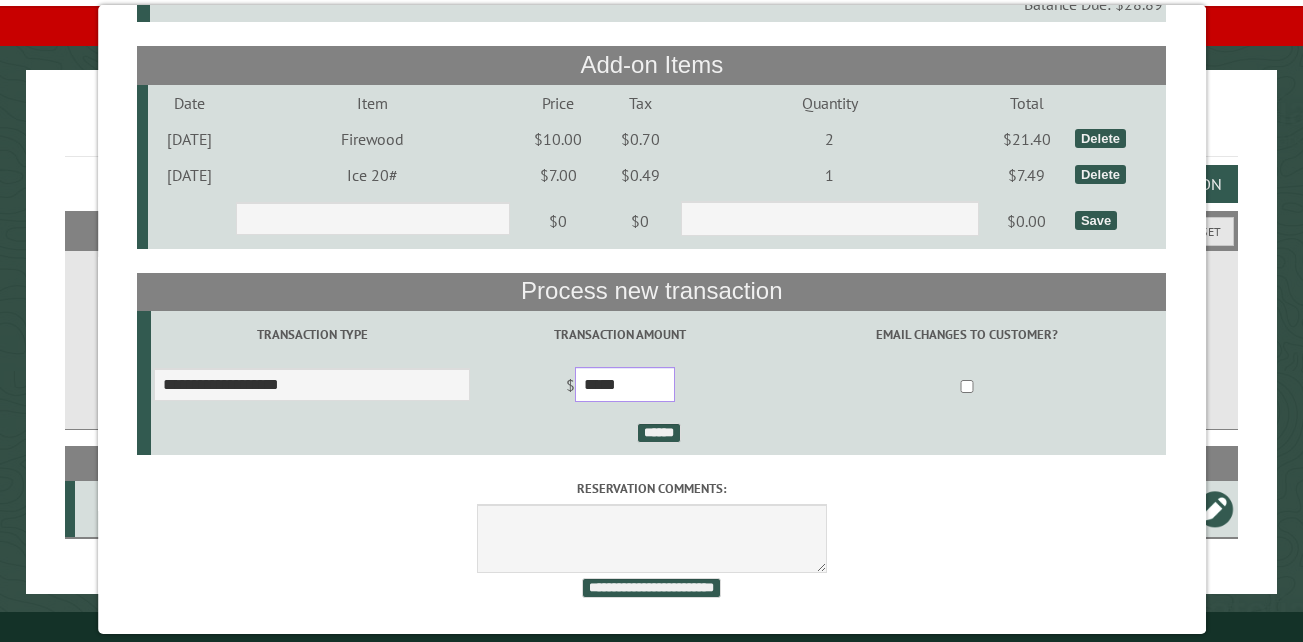 type on "*****" 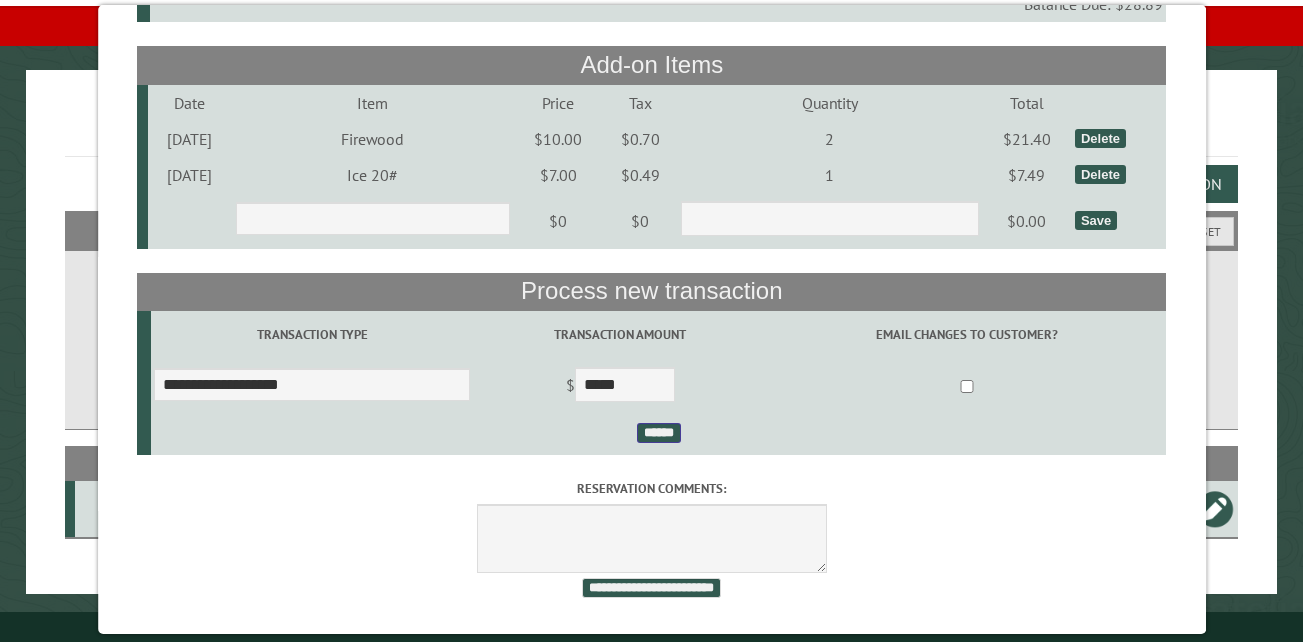 click on "******" at bounding box center [658, 433] 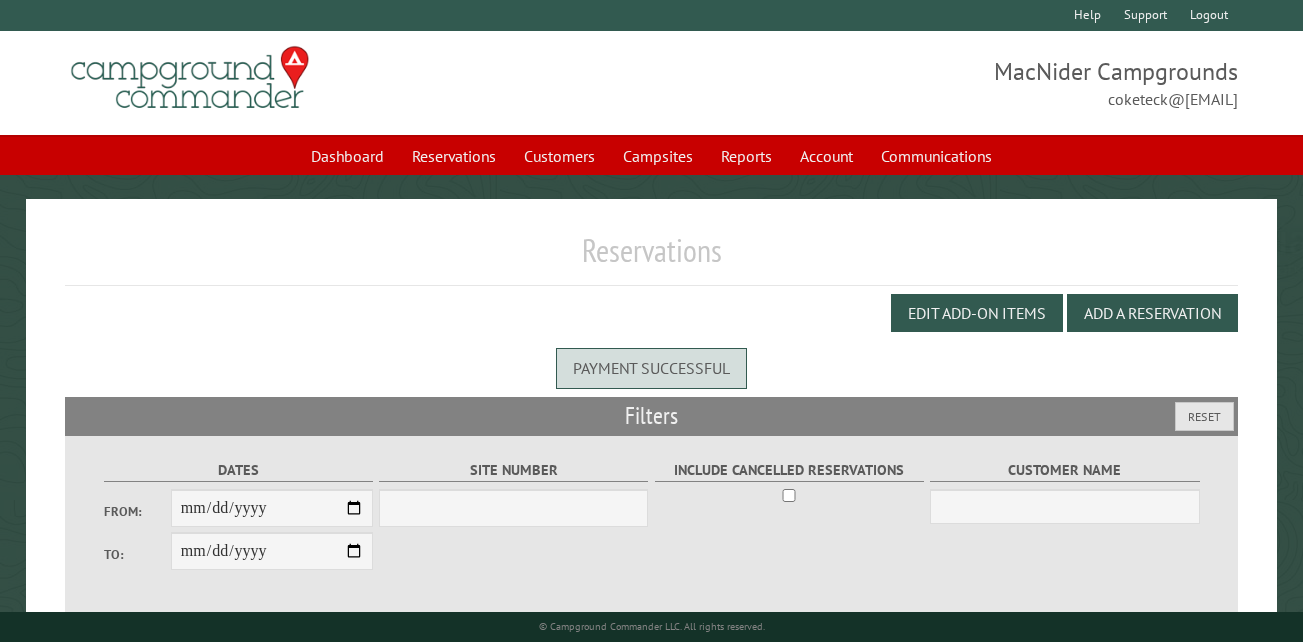 scroll, scrollTop: 0, scrollLeft: 0, axis: both 